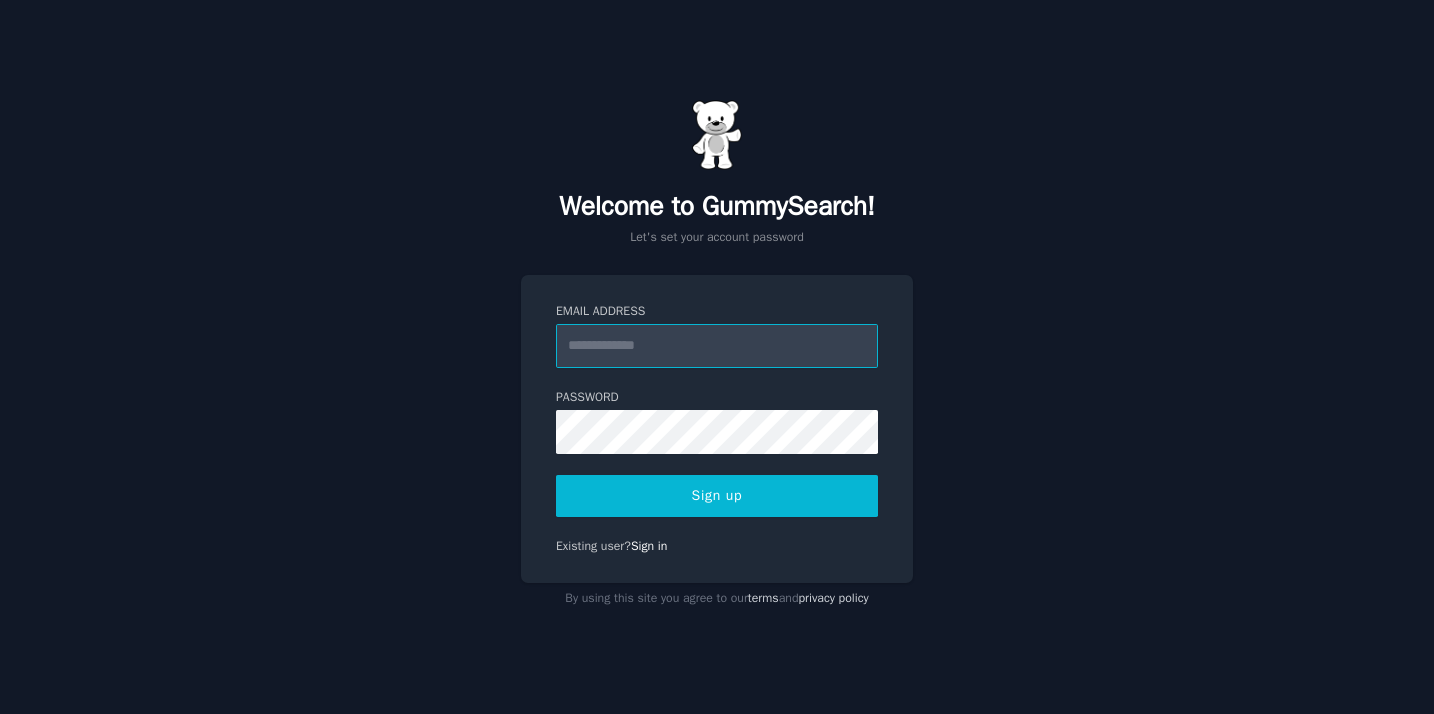 scroll, scrollTop: 0, scrollLeft: 0, axis: both 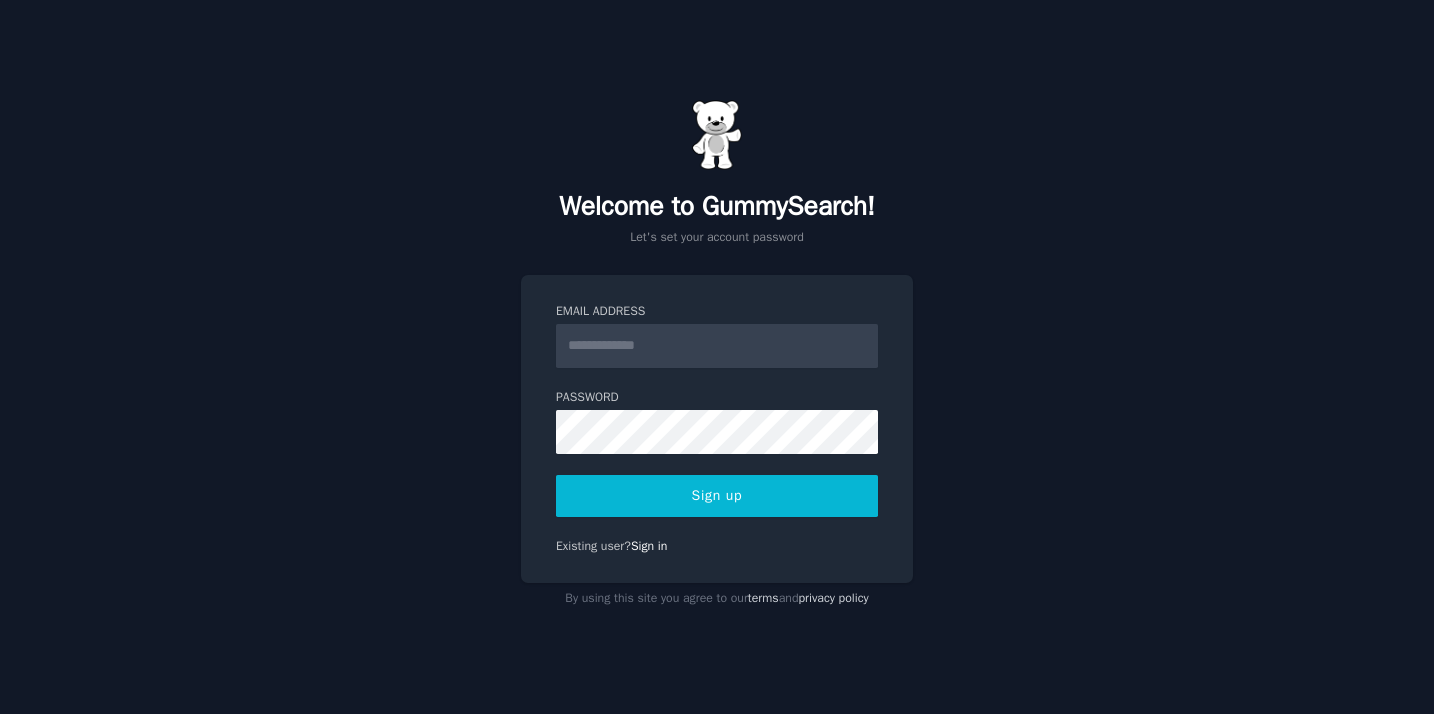 click on "Email Address" at bounding box center [717, 346] 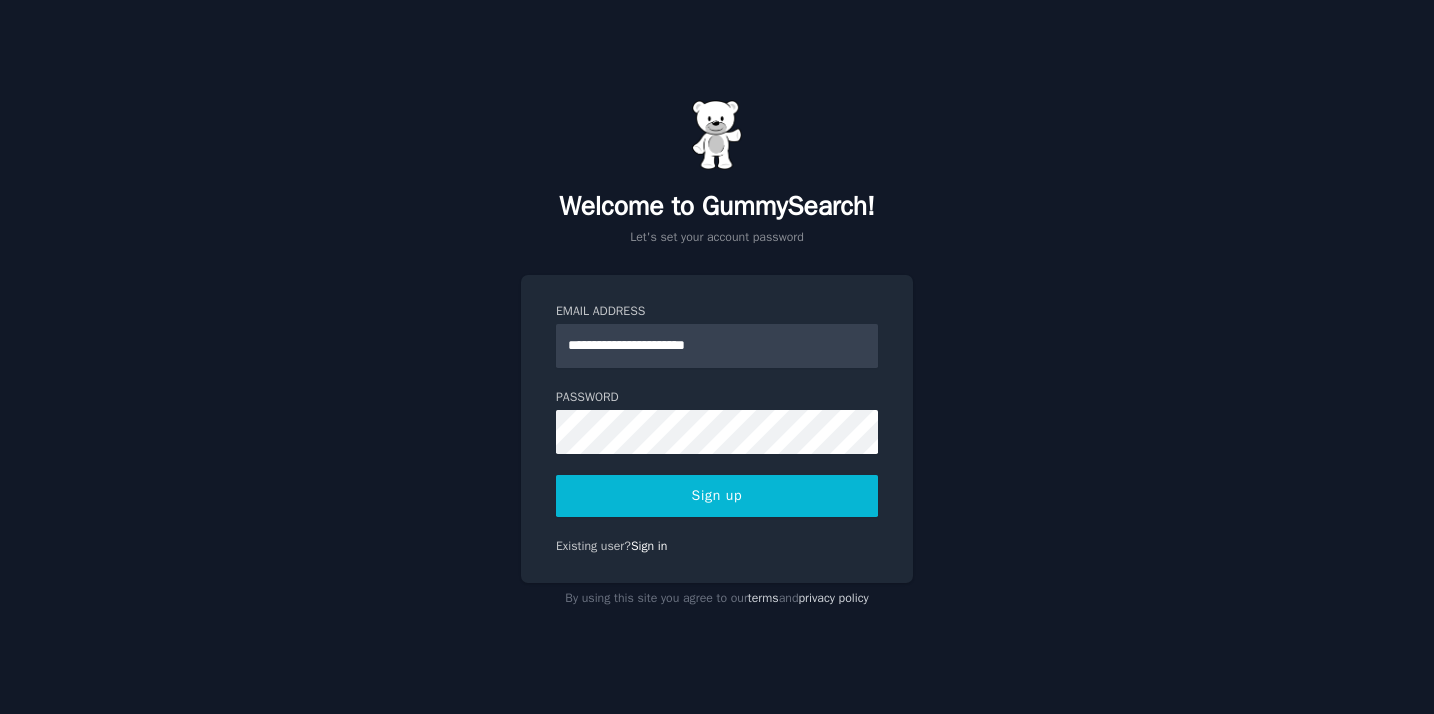 click on "Sign up" at bounding box center (717, 496) 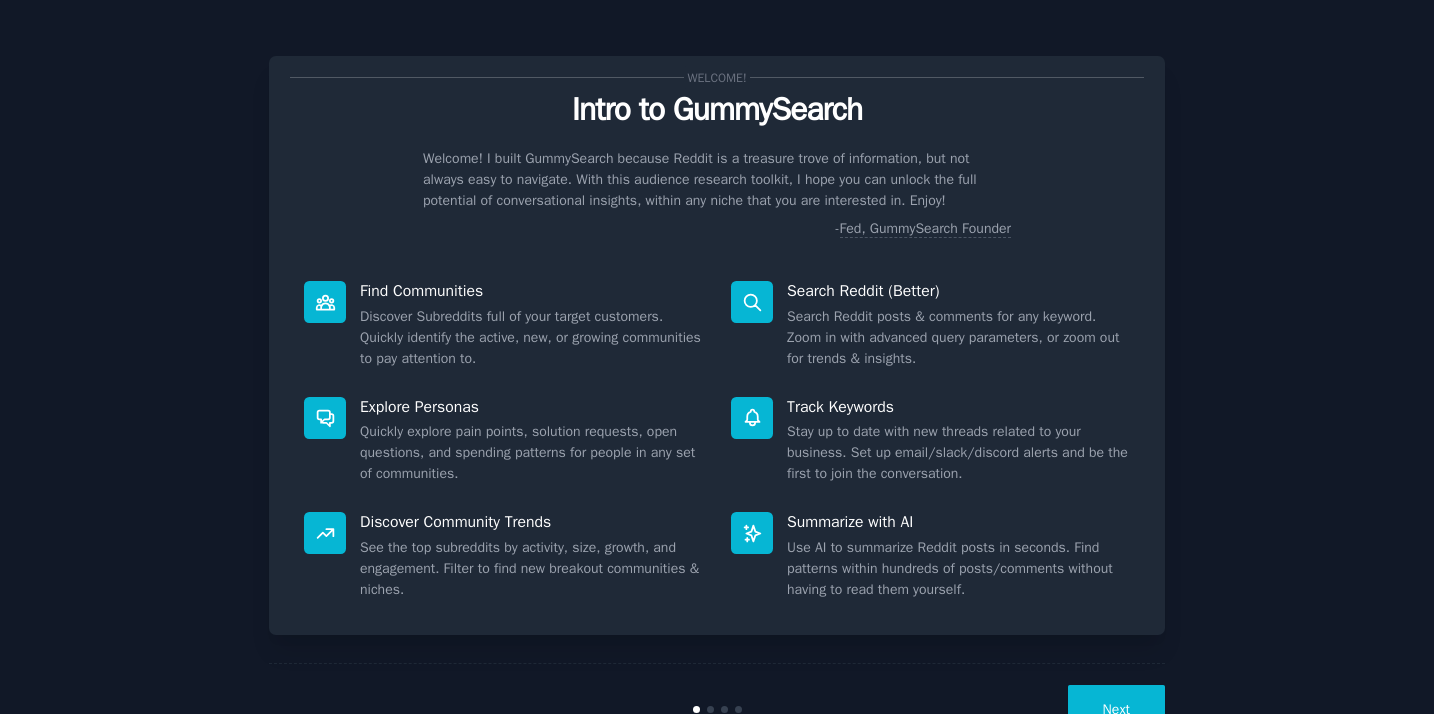 scroll, scrollTop: 0, scrollLeft: 0, axis: both 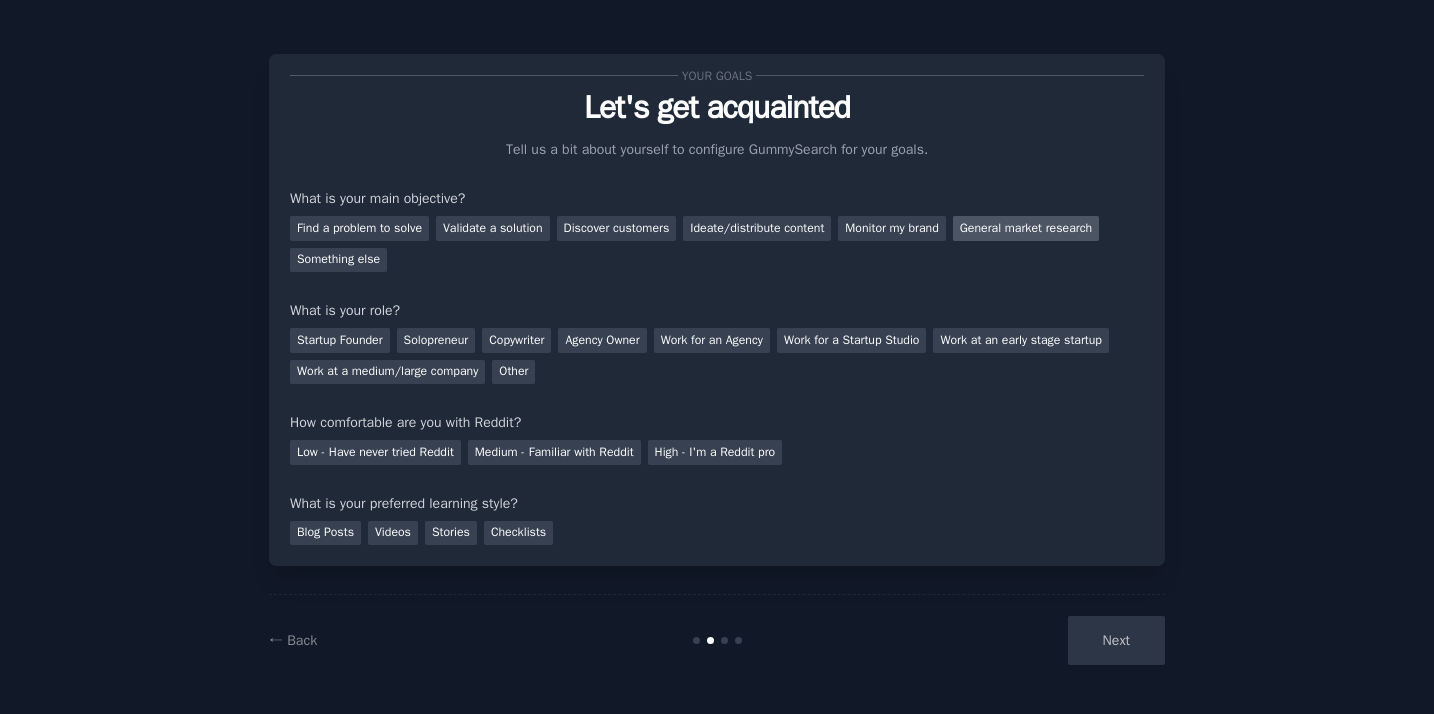 click on "General market research" at bounding box center [1026, 228] 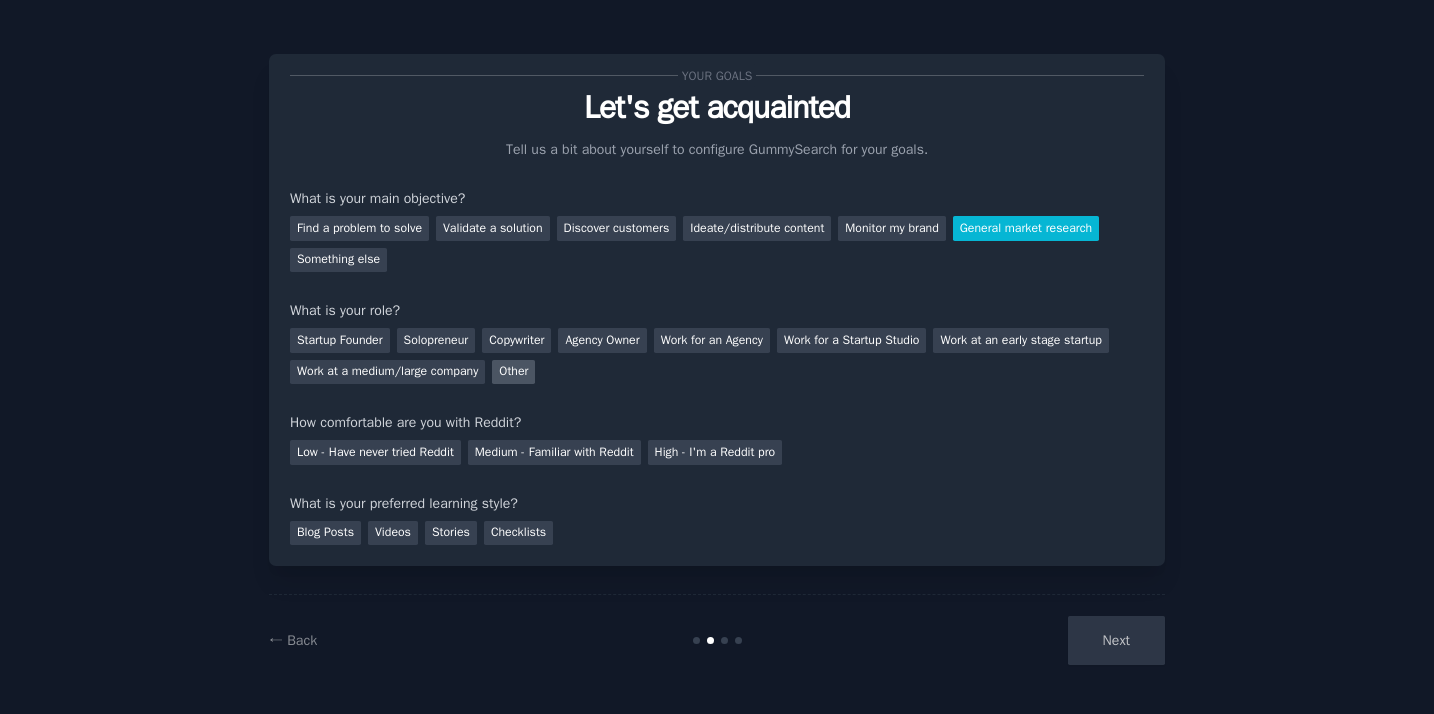 click on "Other" at bounding box center [513, 372] 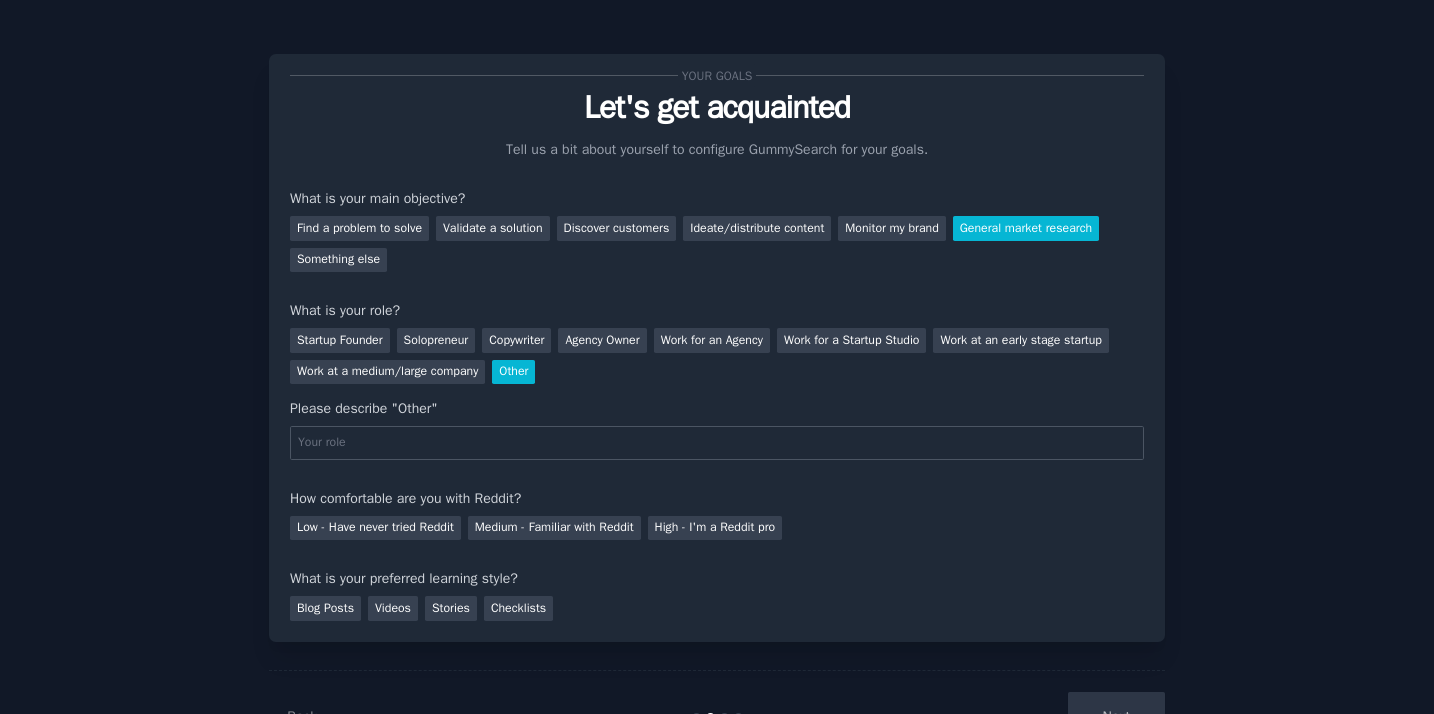 click at bounding box center [717, 443] 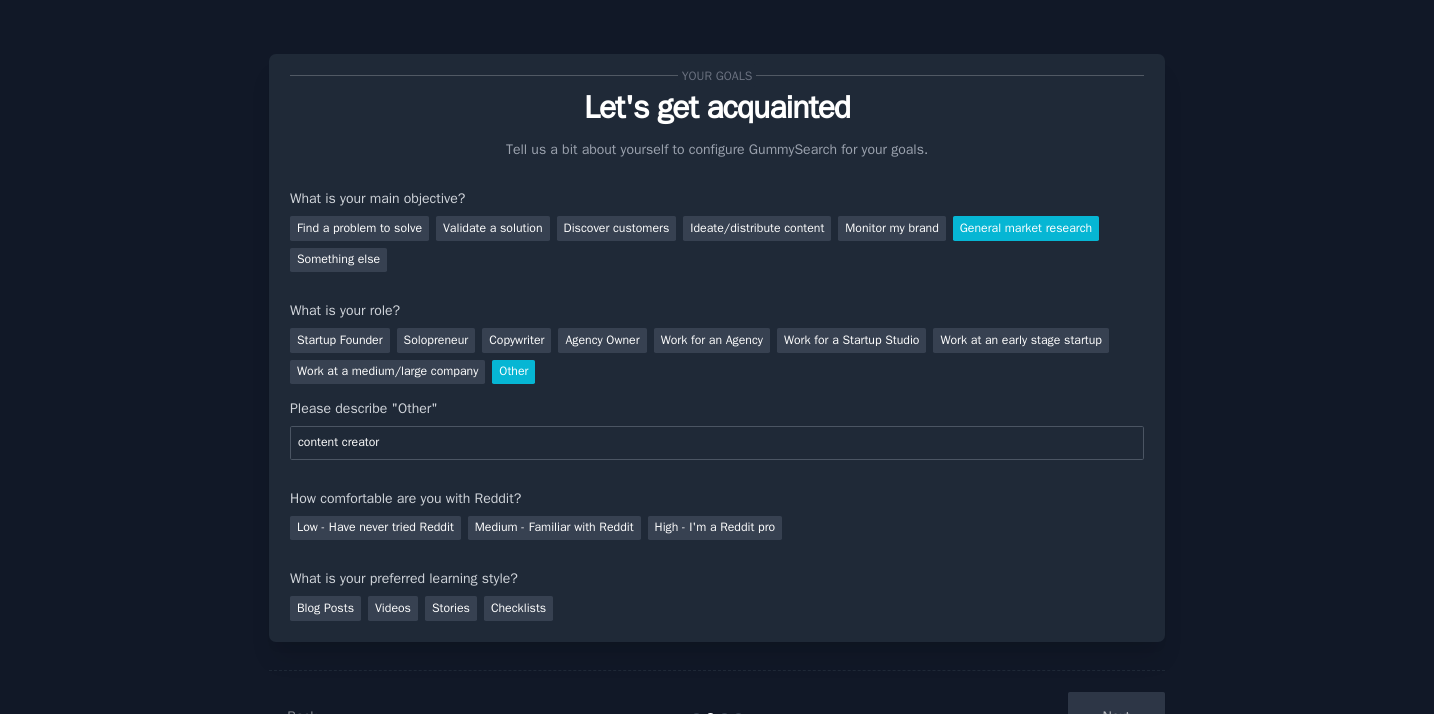type on "content creator" 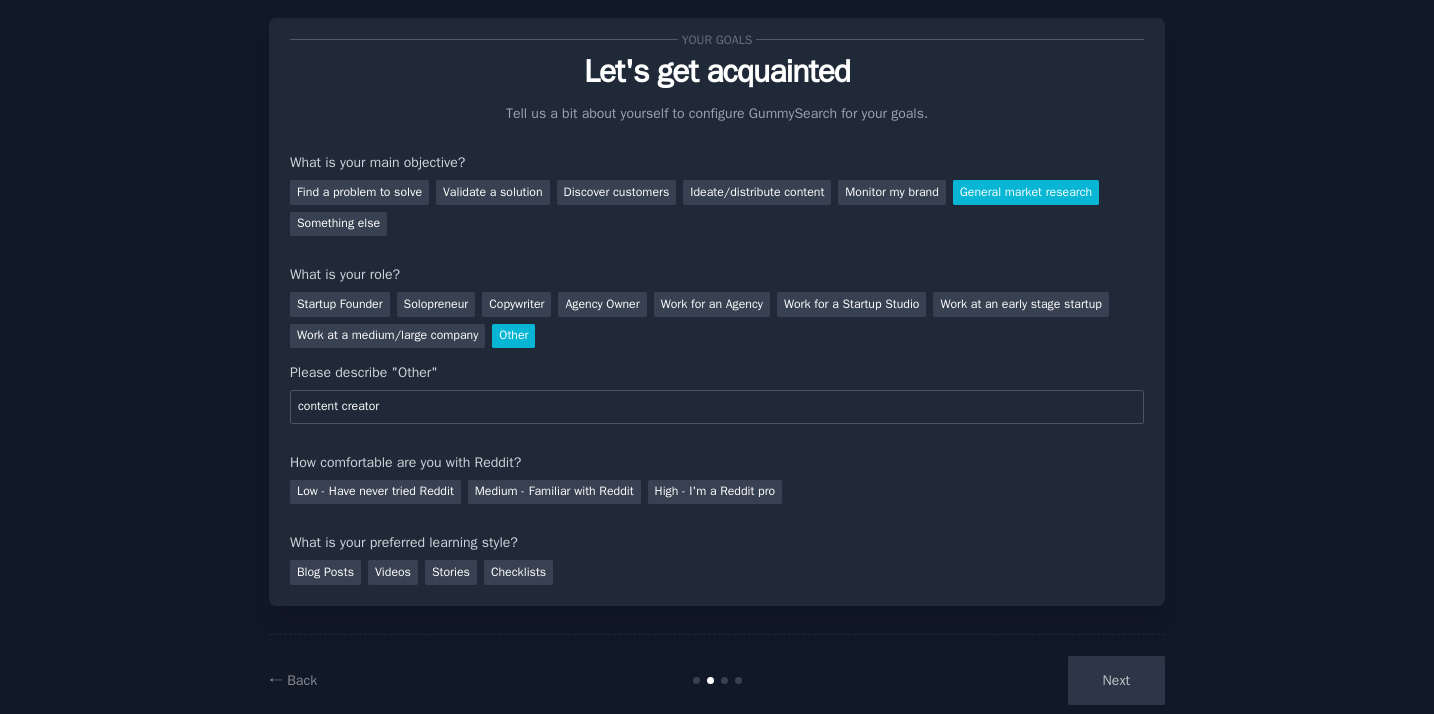 scroll, scrollTop: 77, scrollLeft: 0, axis: vertical 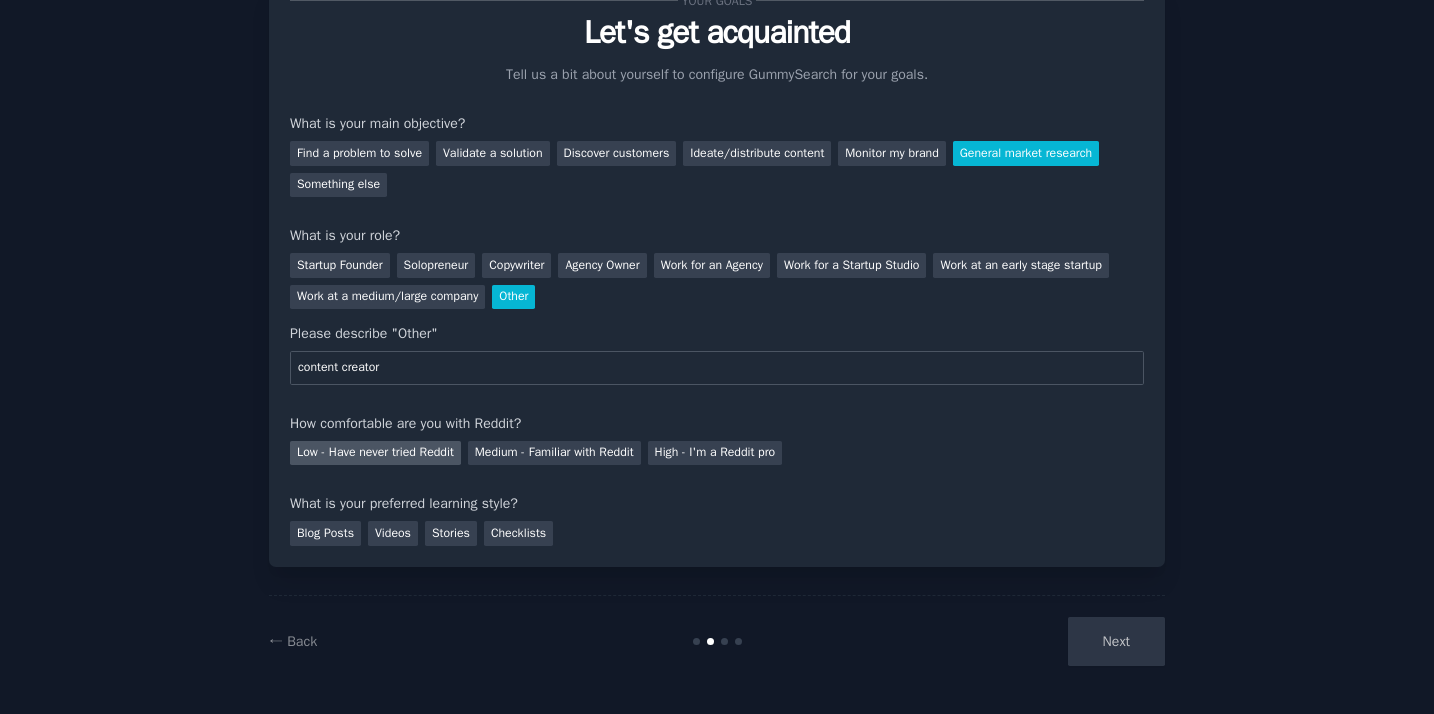 click on "Low - Have never tried Reddit" at bounding box center [375, 453] 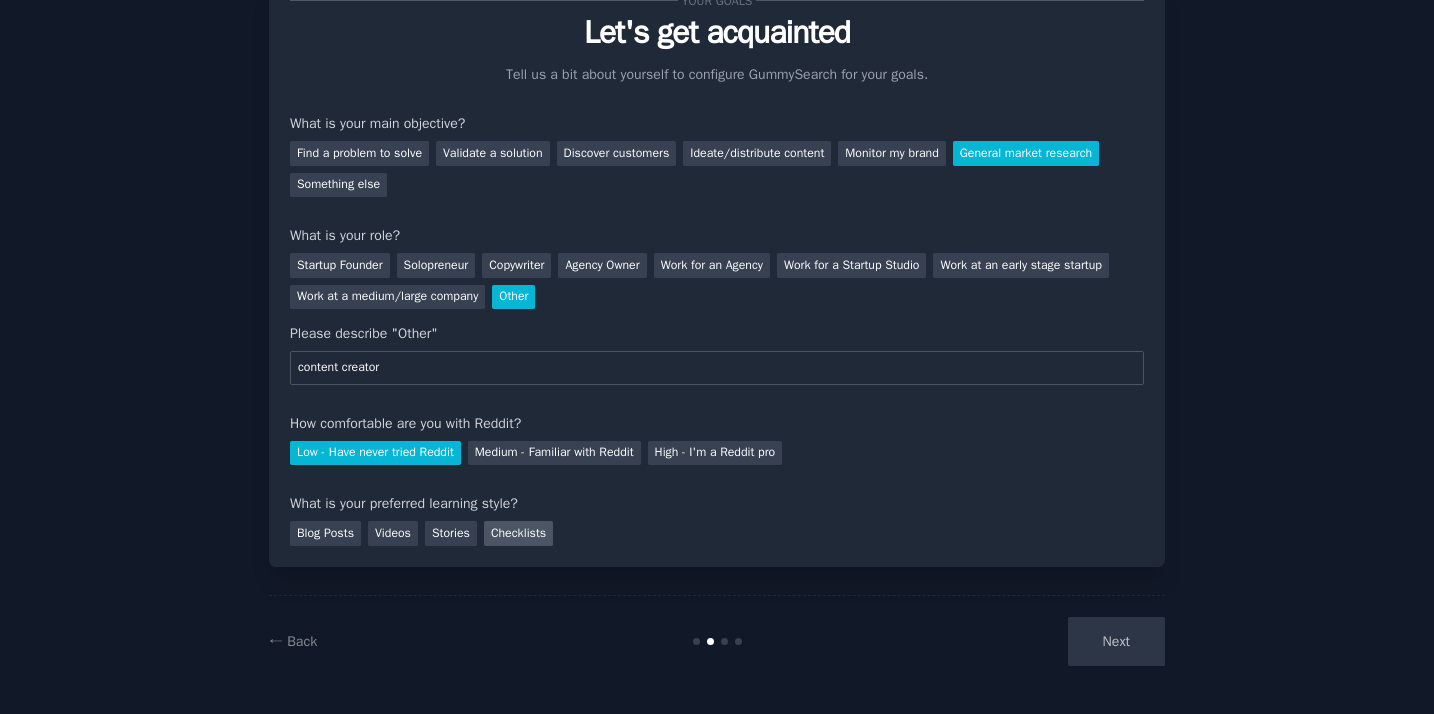 click on "Checklists" at bounding box center [518, 533] 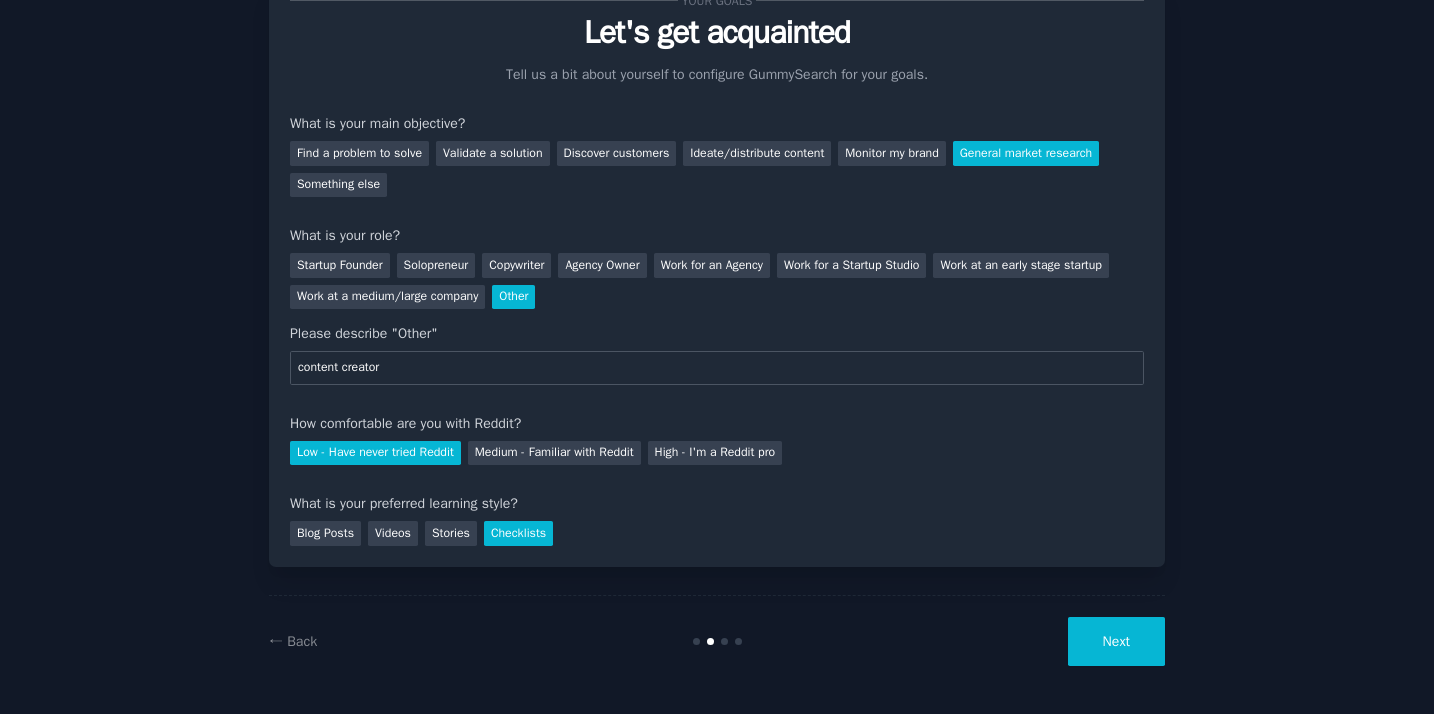 click on "Next" at bounding box center (1116, 641) 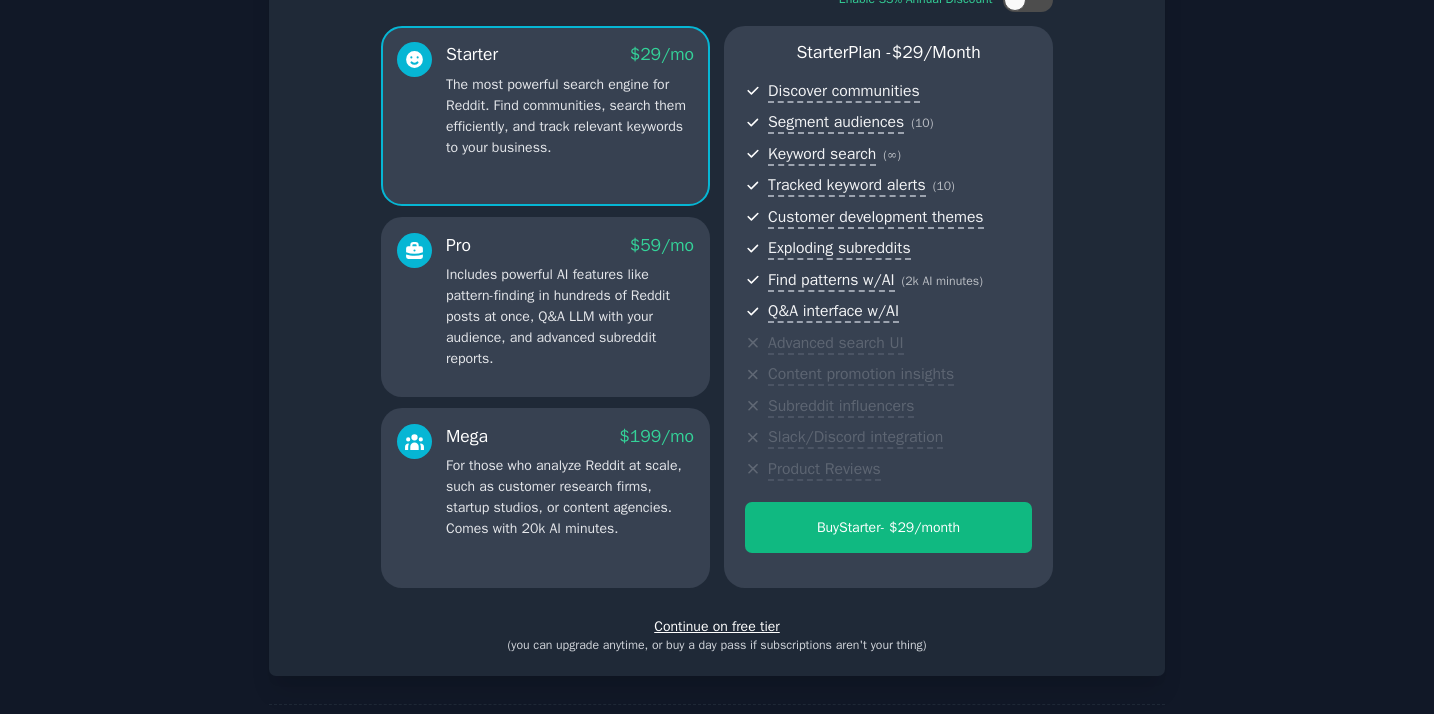 click on "Continue on free tier" at bounding box center [717, 626] 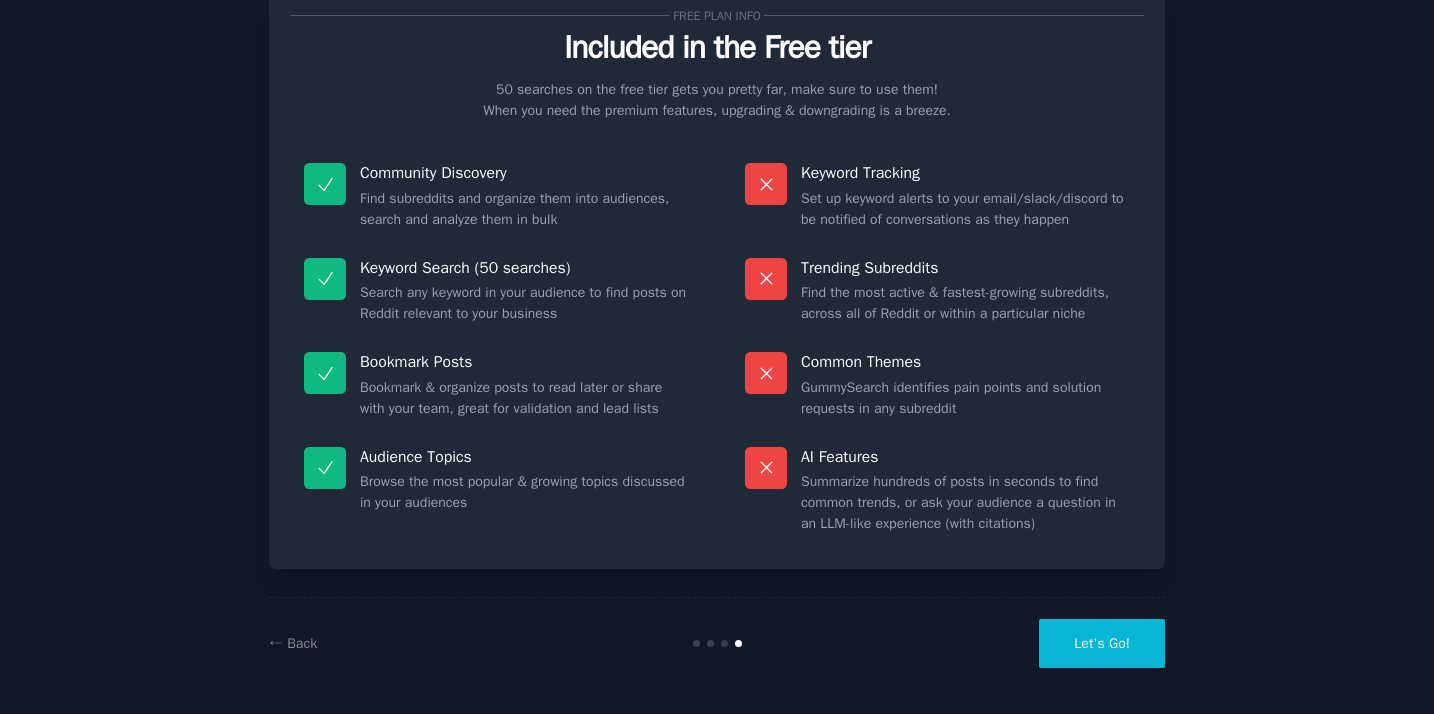 scroll, scrollTop: 65, scrollLeft: 0, axis: vertical 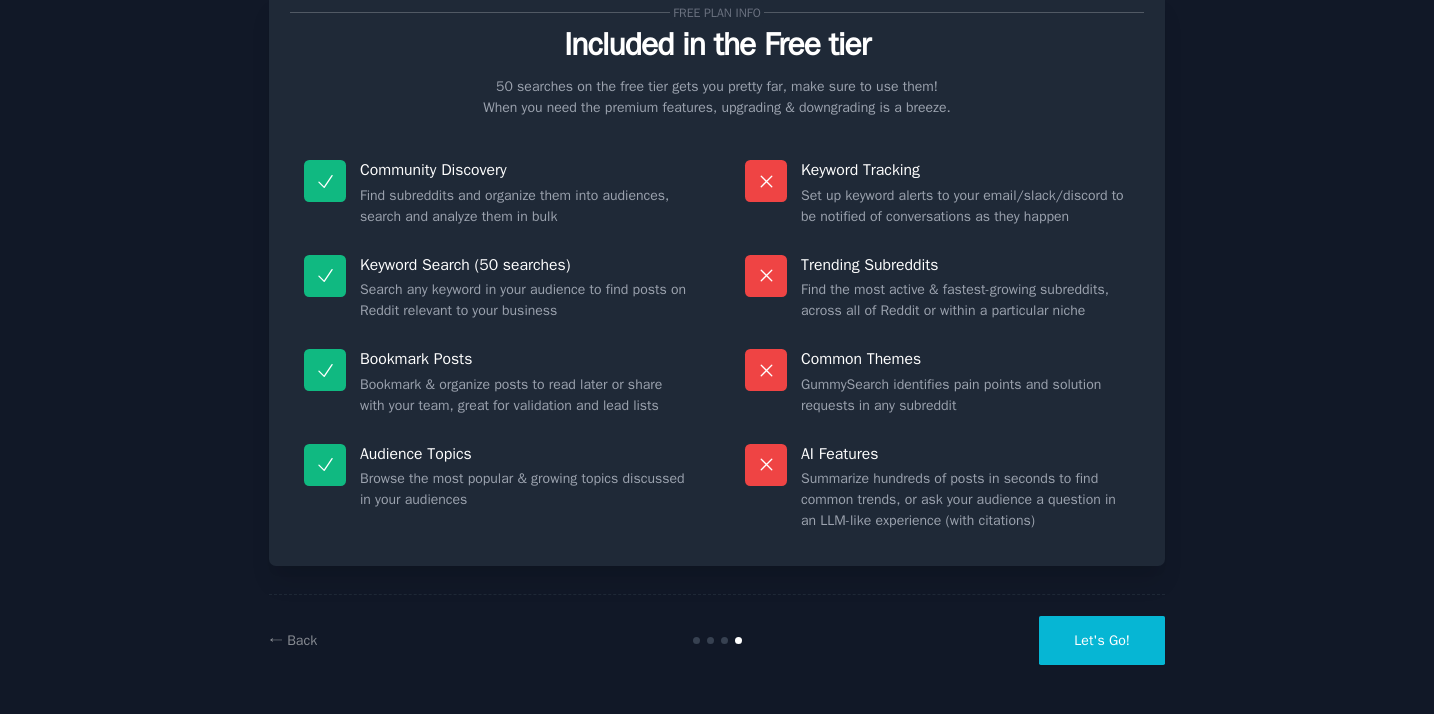 click on "Let's Go!" at bounding box center (1102, 640) 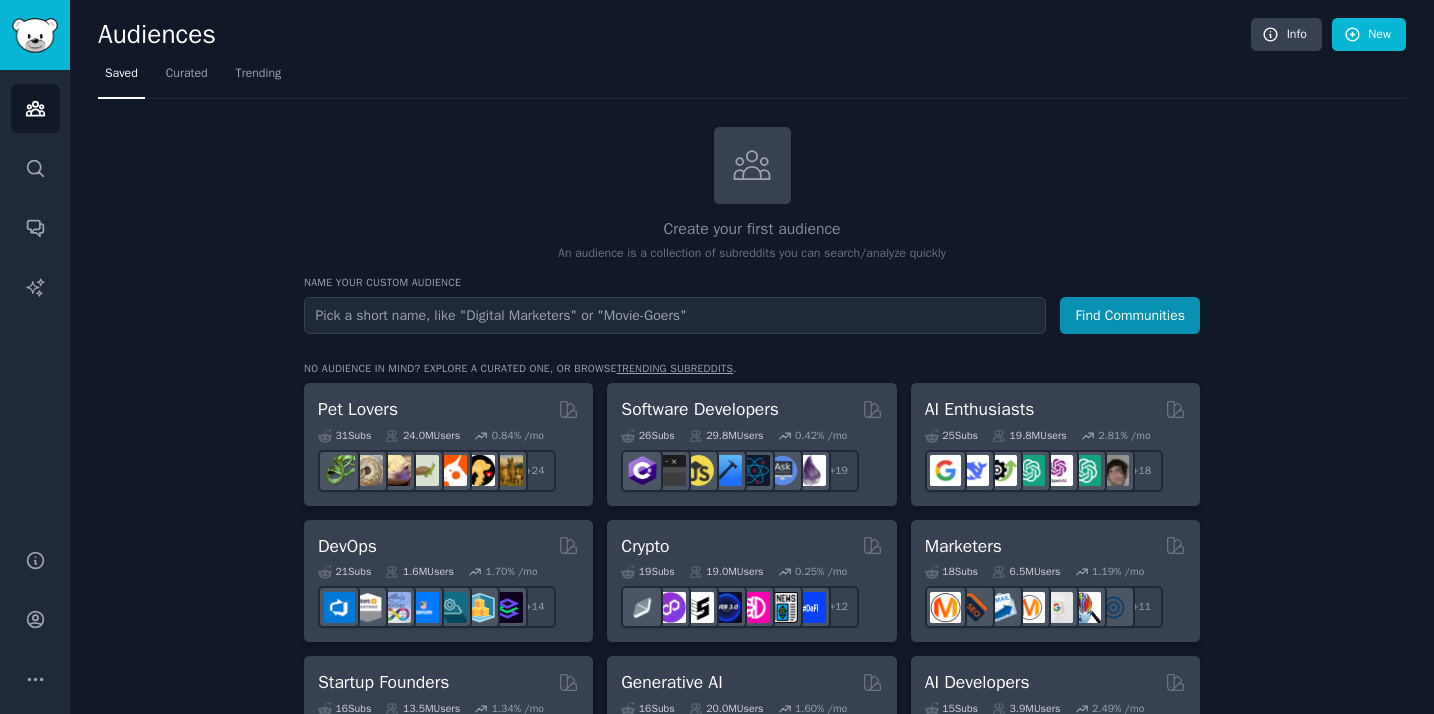 click at bounding box center [675, 315] 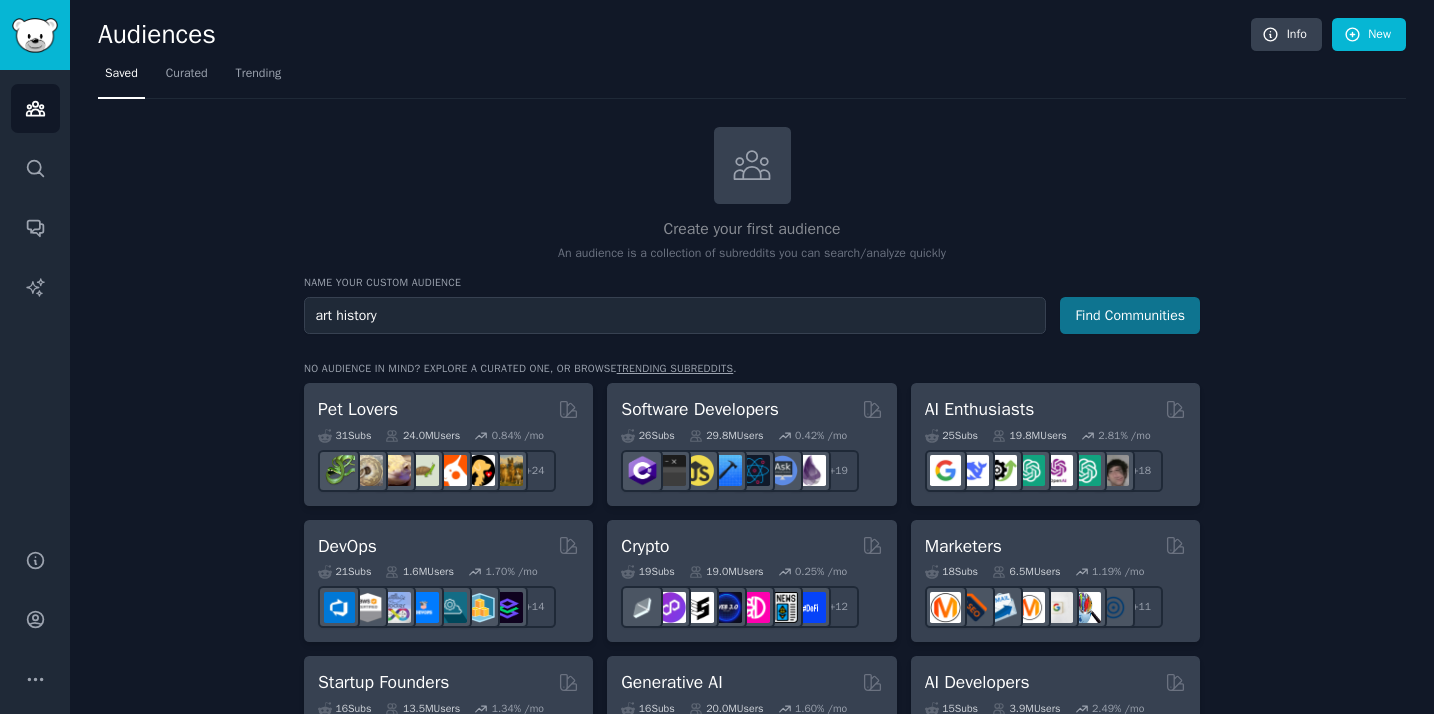 type on "art history" 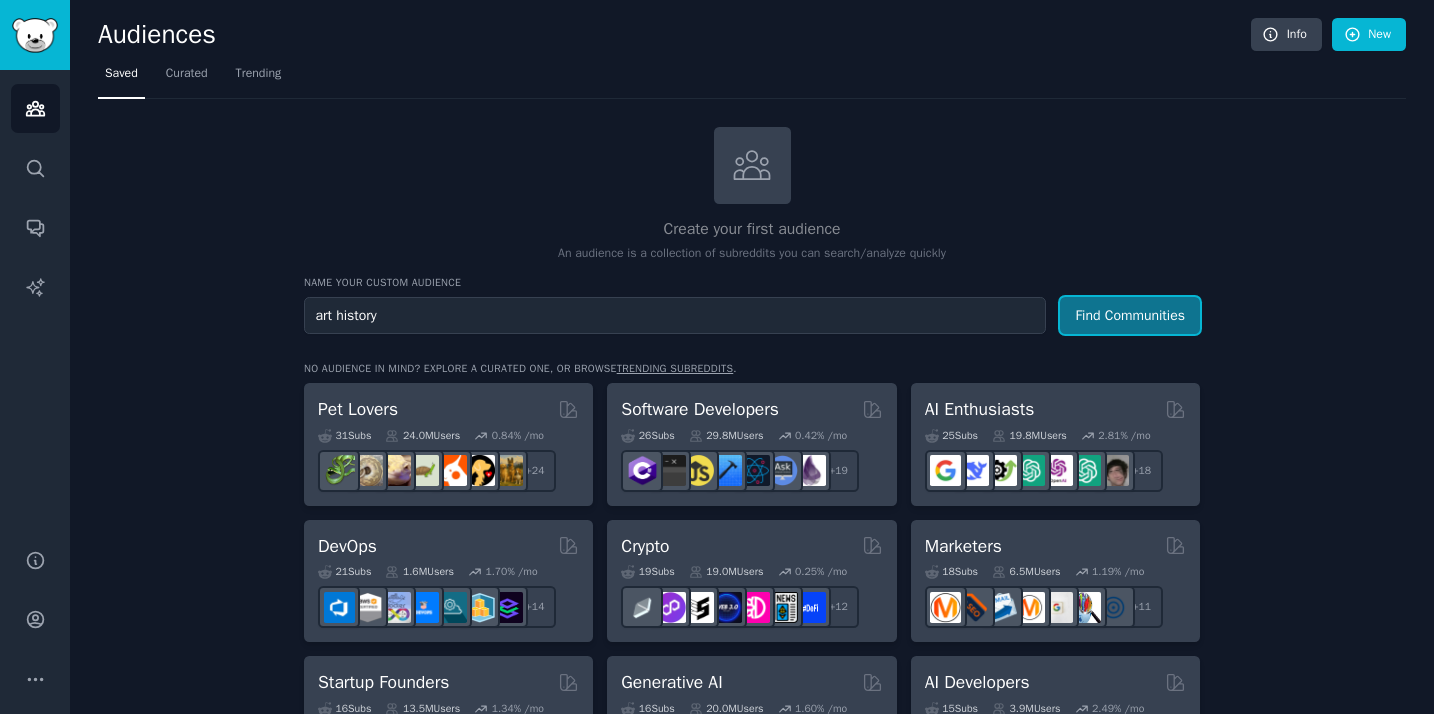 click on "Find Communities" at bounding box center (1130, 315) 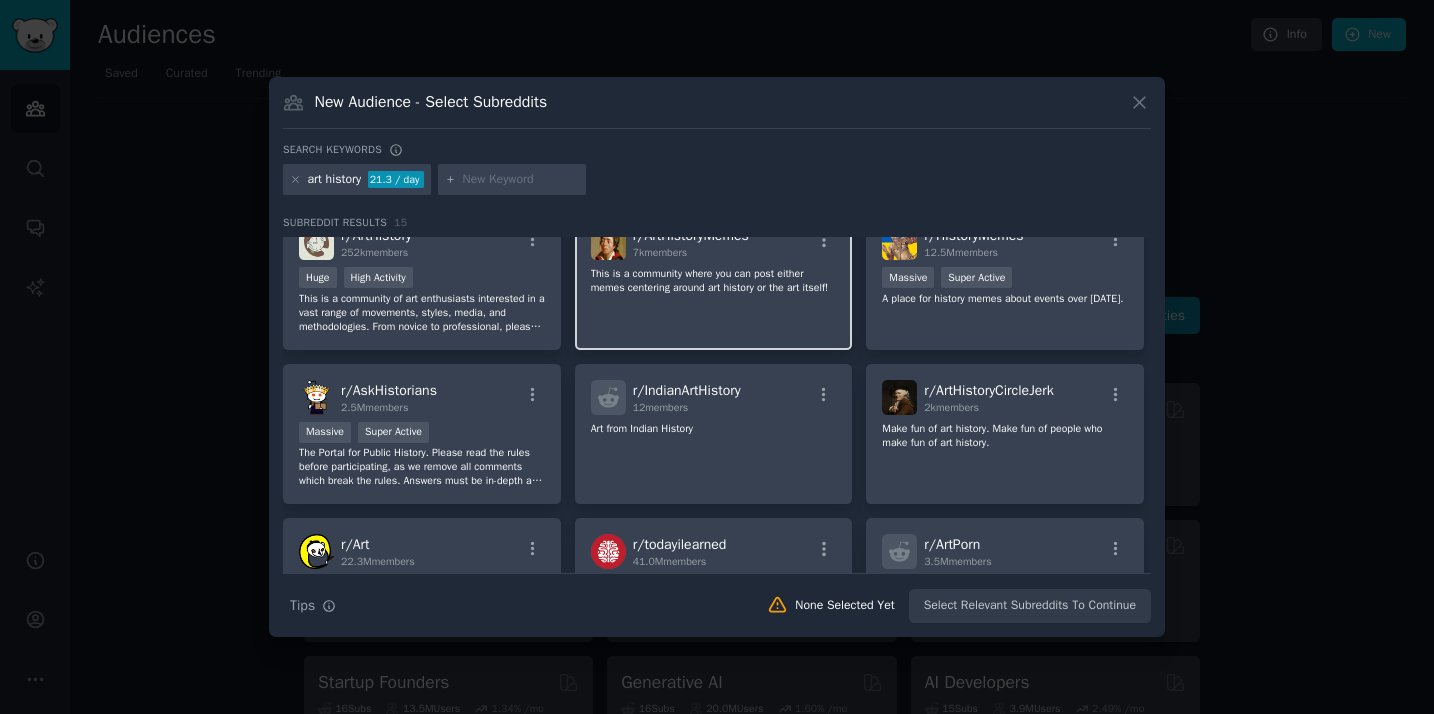 scroll, scrollTop: 0, scrollLeft: 0, axis: both 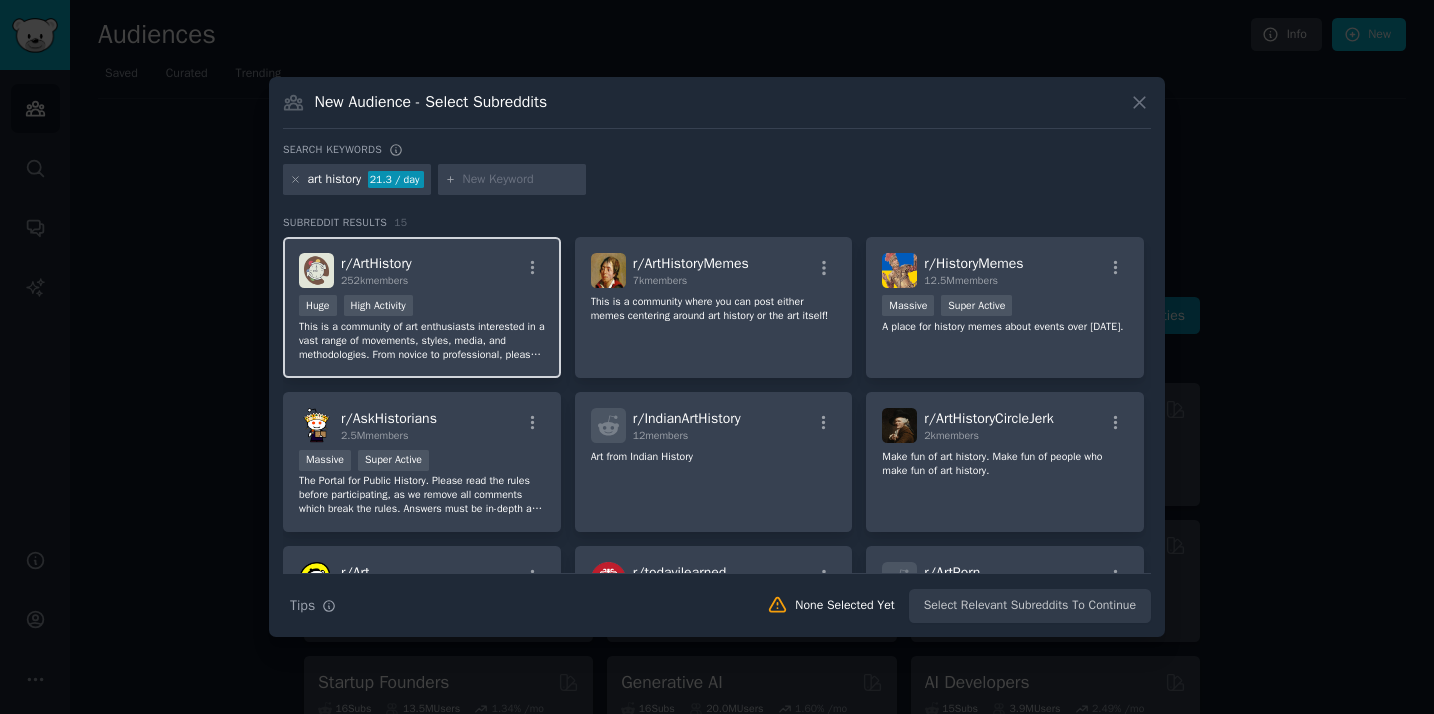 click on "r/ ArtHistory 252k  members Huge High Activity This is a community of art enthusiasts interested in a vast range of movements, styles, media, and methodologies. From novice to professional, please feel free to share your favorite articles, essays, and discussions on artists and artworks." at bounding box center [422, 307] 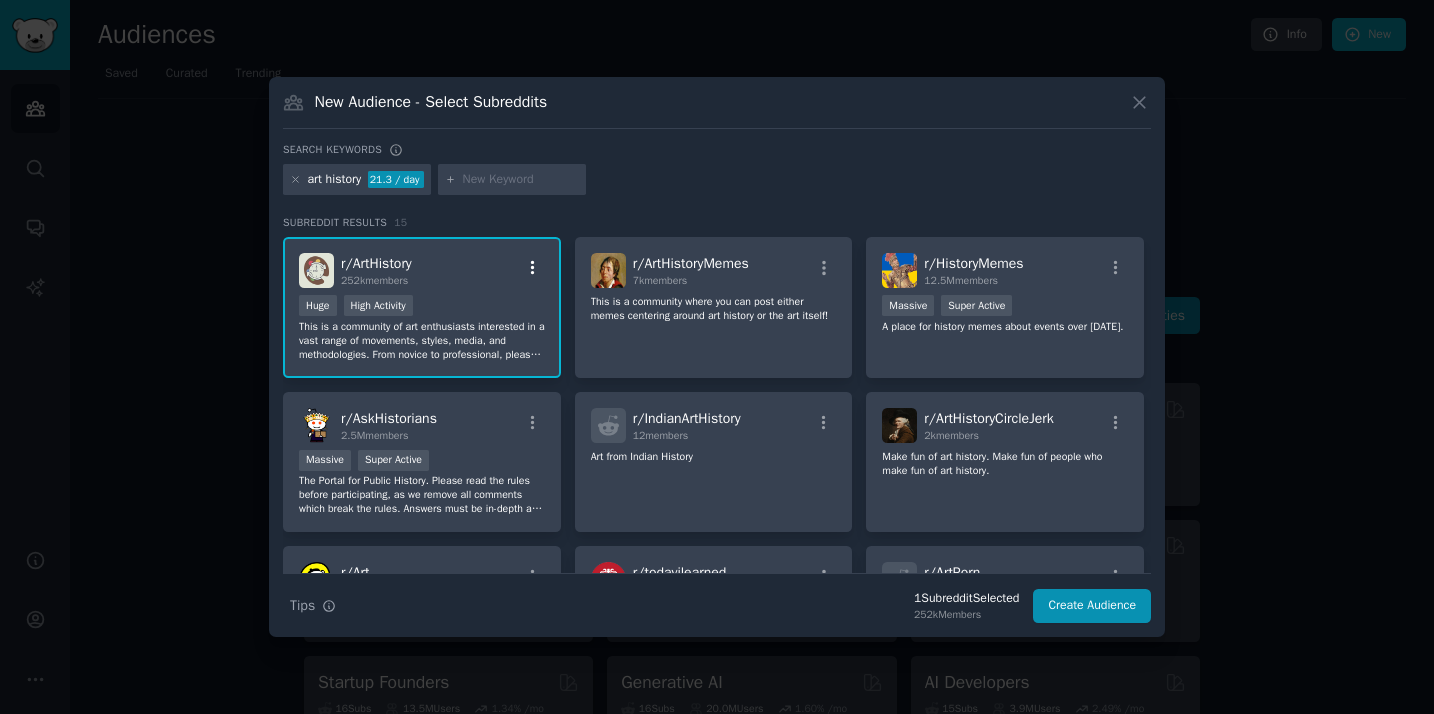 click 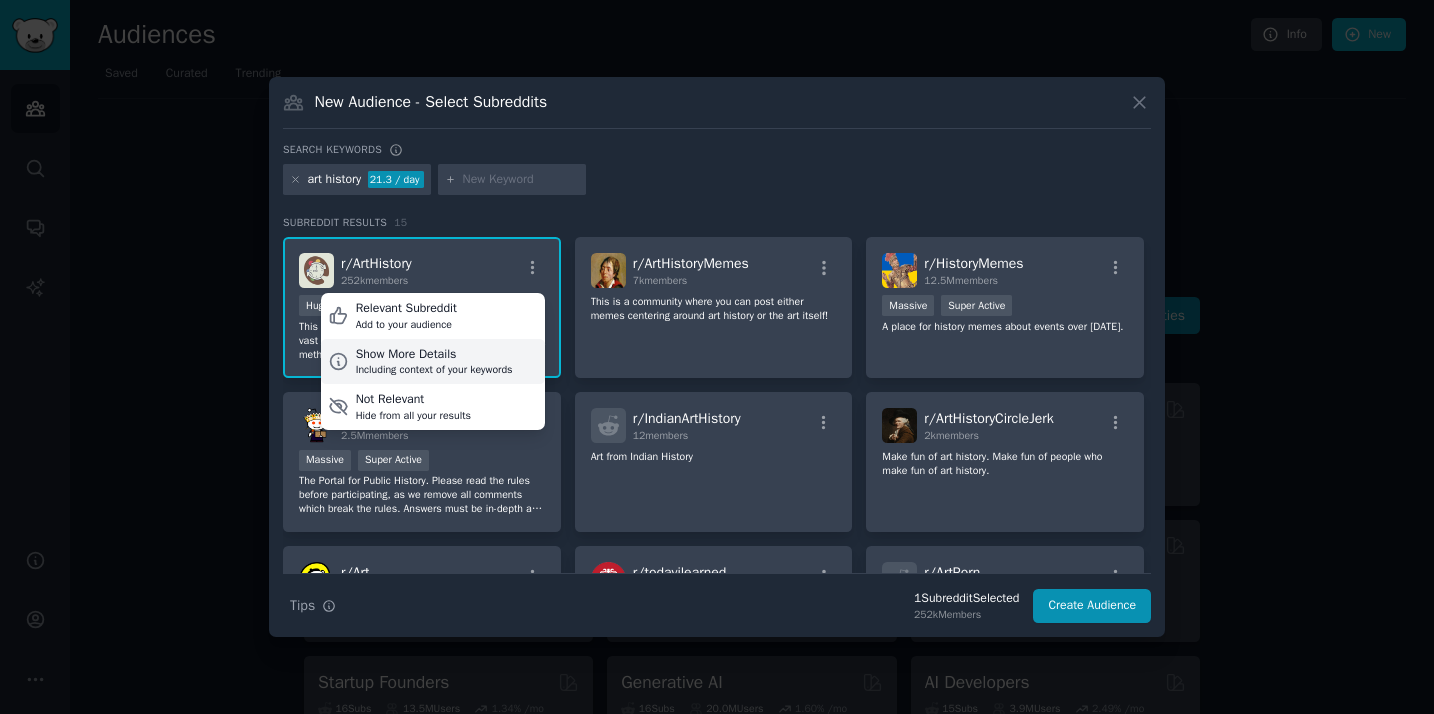 click on "Including context of your keywords" at bounding box center (434, 370) 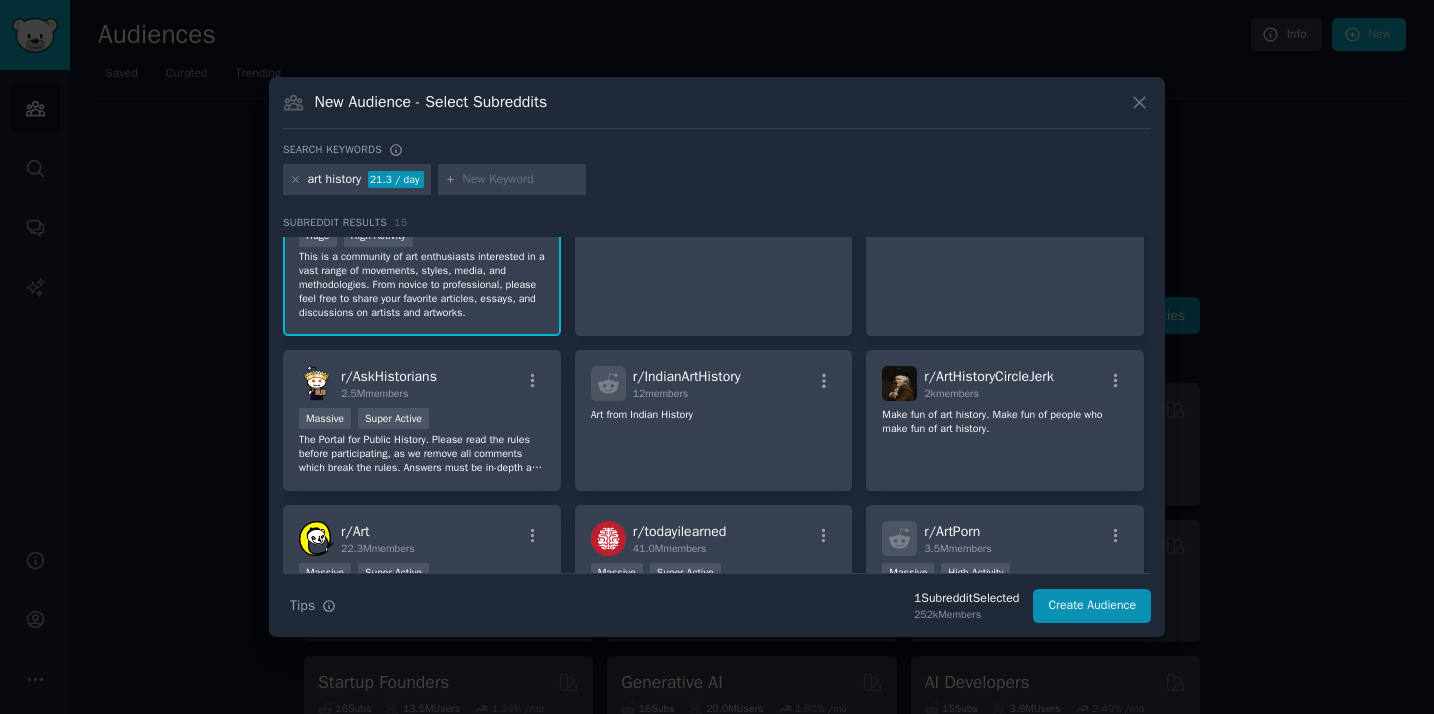 scroll, scrollTop: 137, scrollLeft: 0, axis: vertical 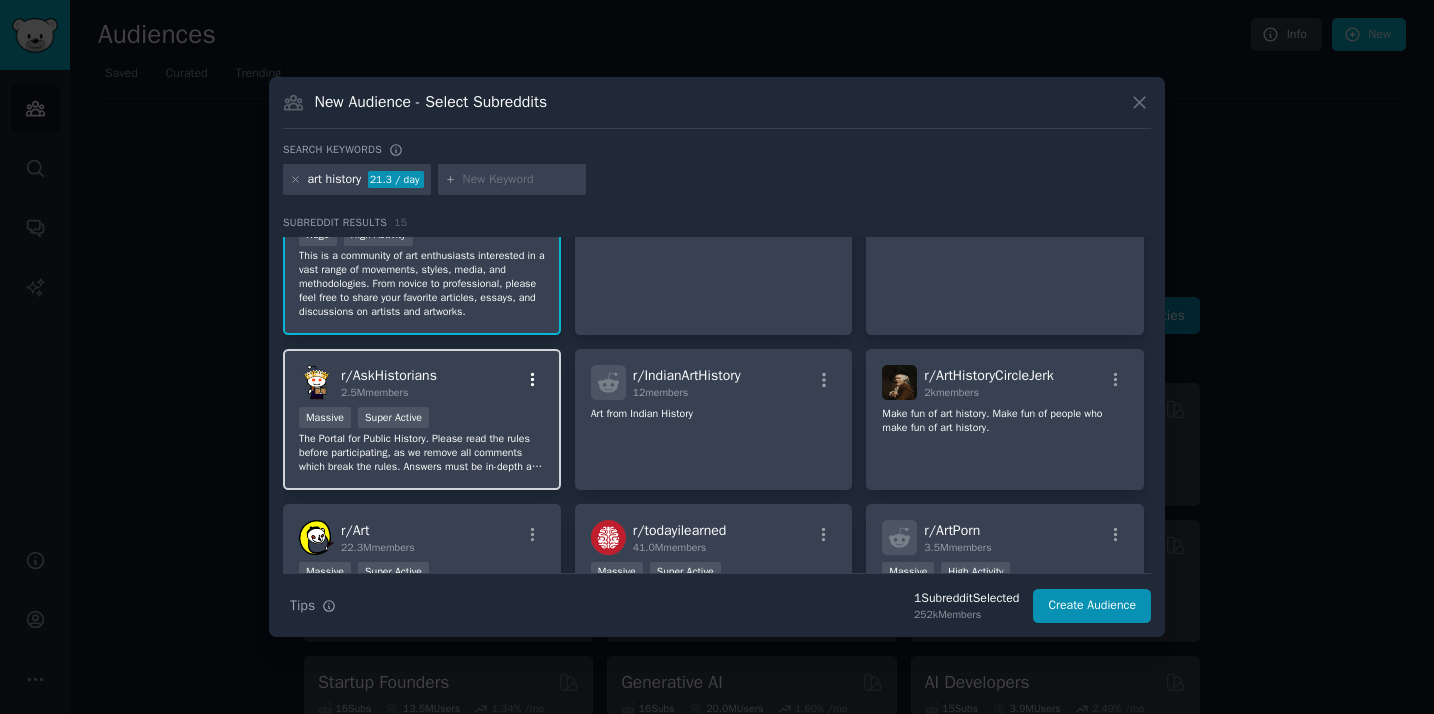 click 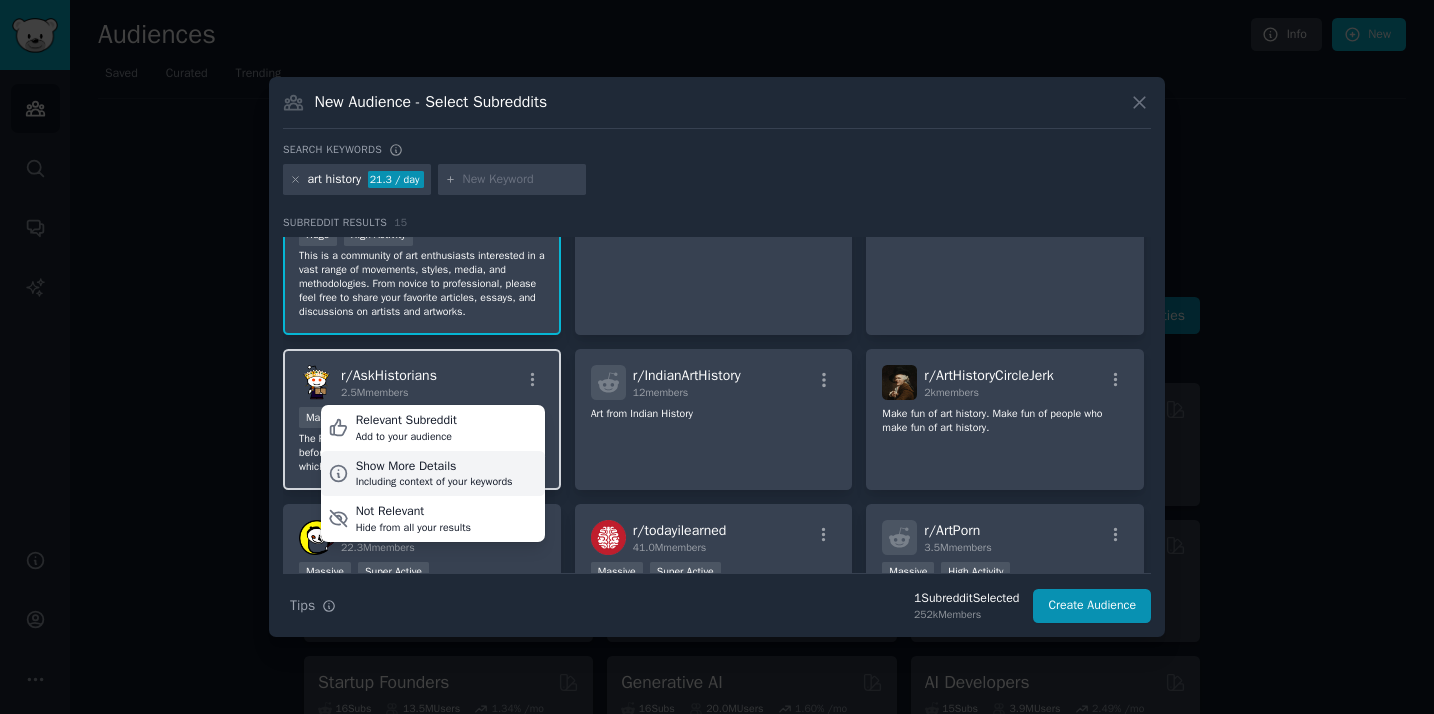 click on "Including context of your keywords" at bounding box center (434, 482) 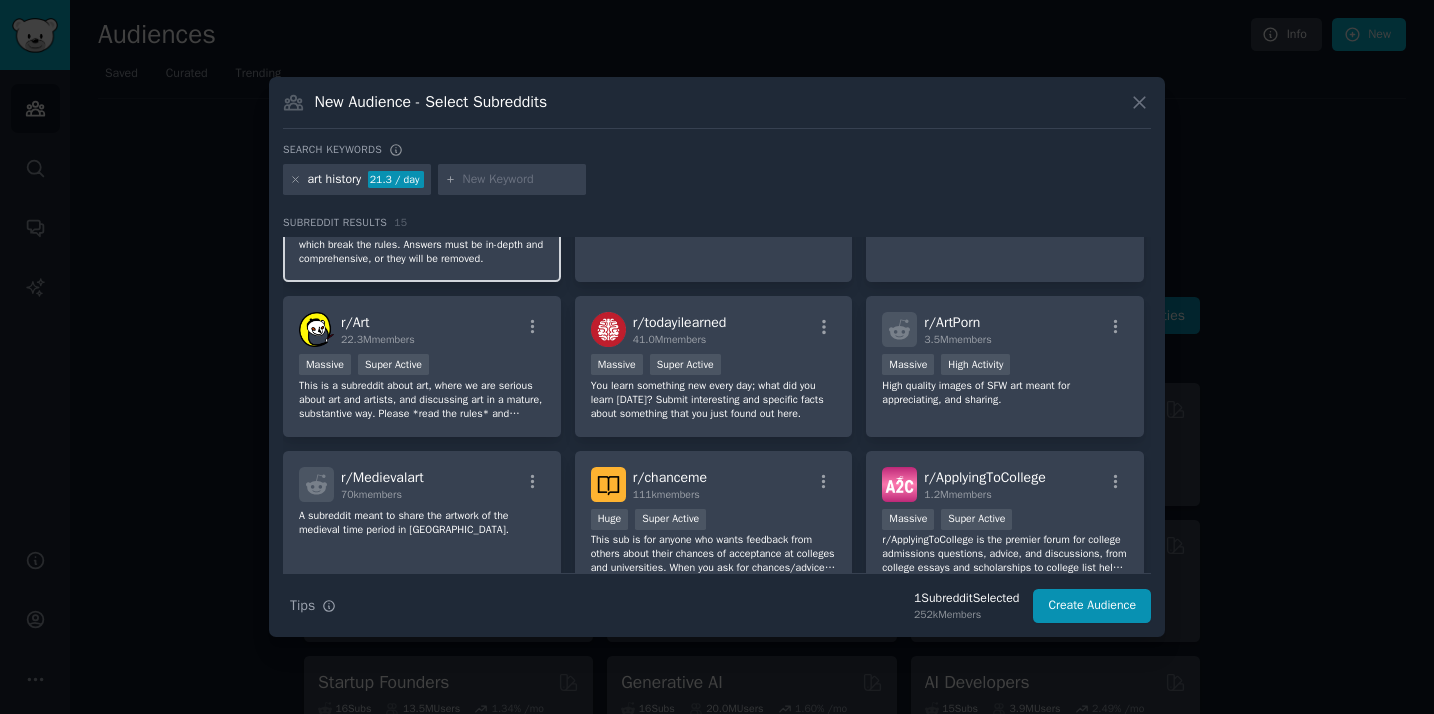 scroll, scrollTop: 433, scrollLeft: 0, axis: vertical 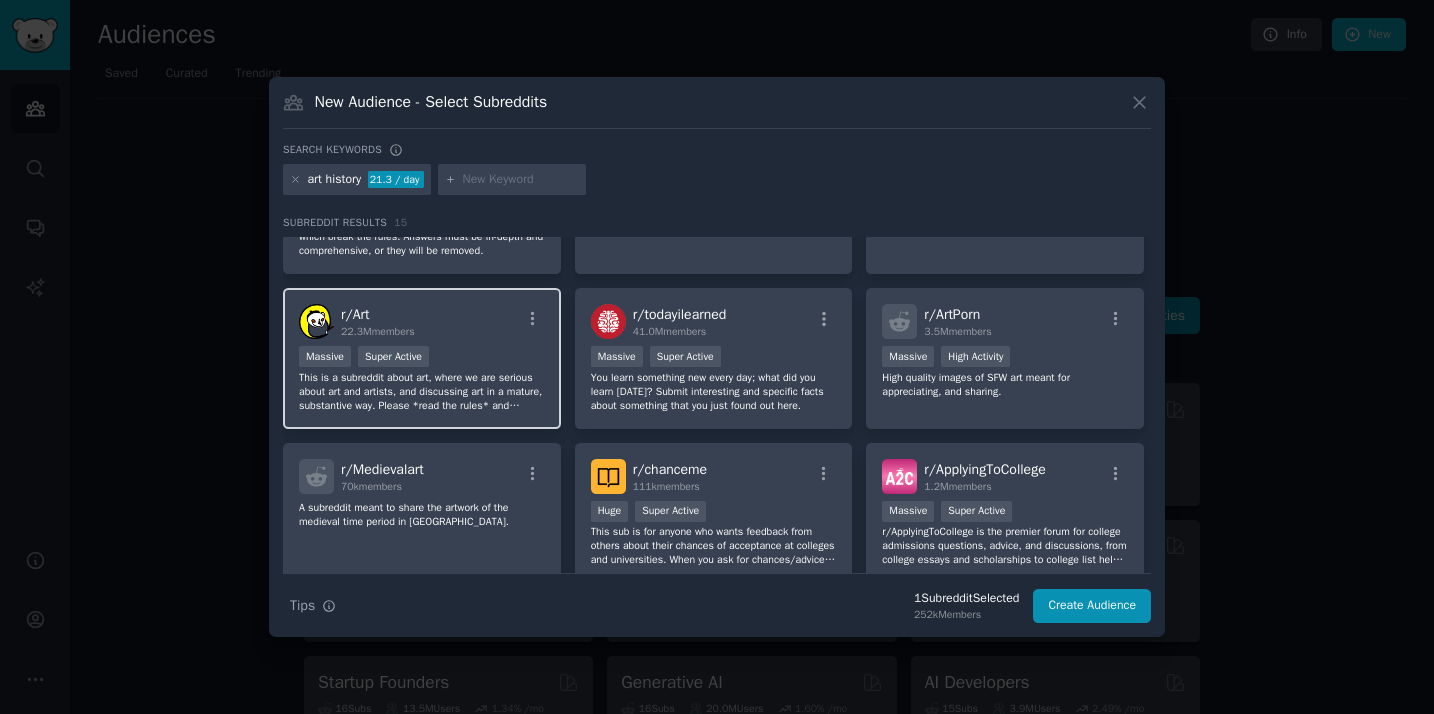 click on "r/ Art 22.3M  members" at bounding box center [422, 321] 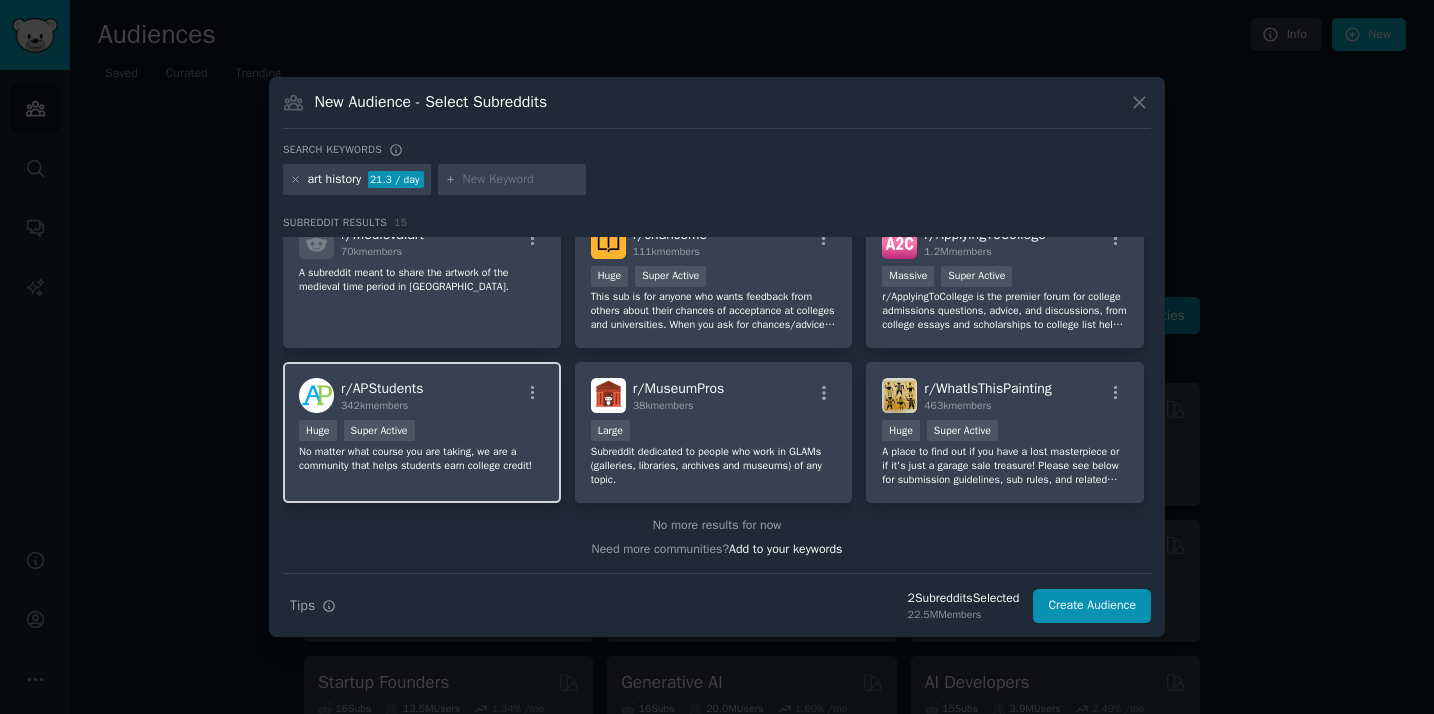 scroll, scrollTop: 0, scrollLeft: 0, axis: both 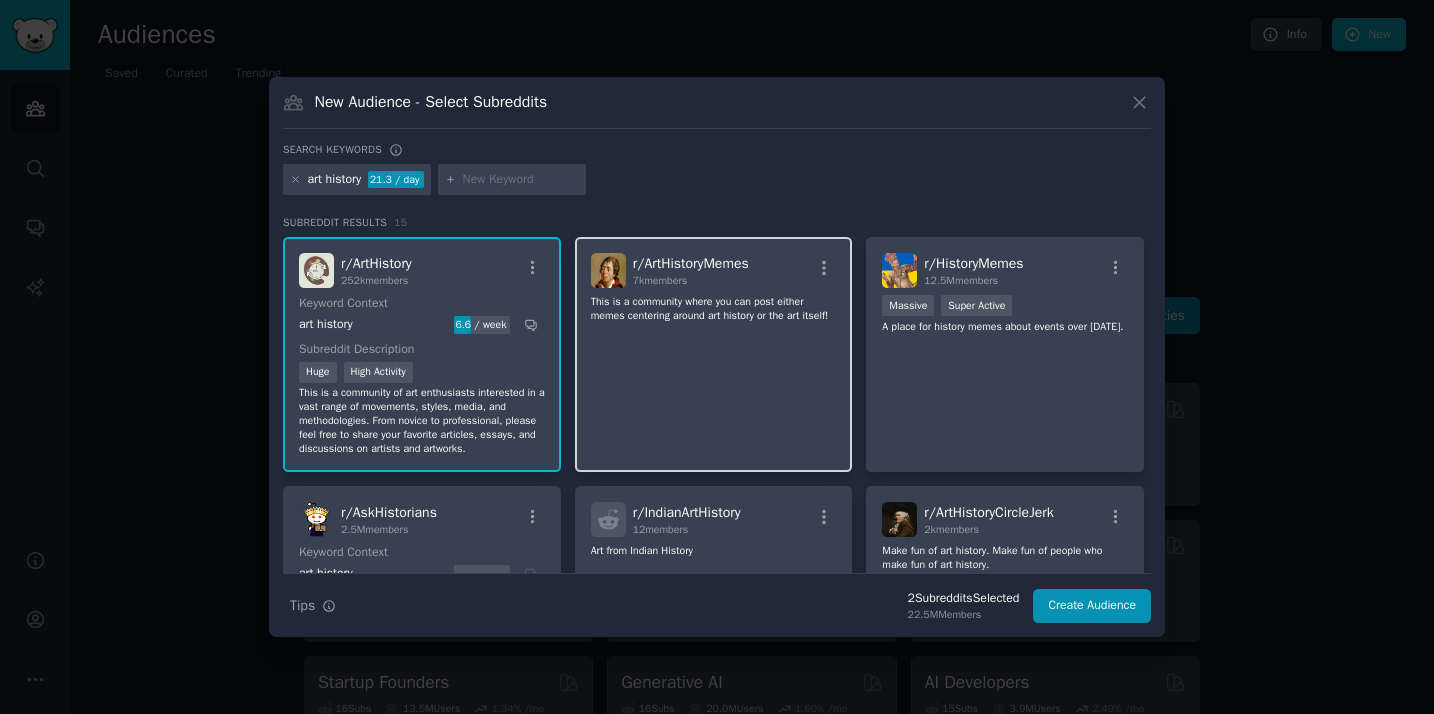 click on "r/ ArtHistoryMemes 7k  members This is a community where you can post either memes centering around art history or the art itself!" at bounding box center [714, 354] 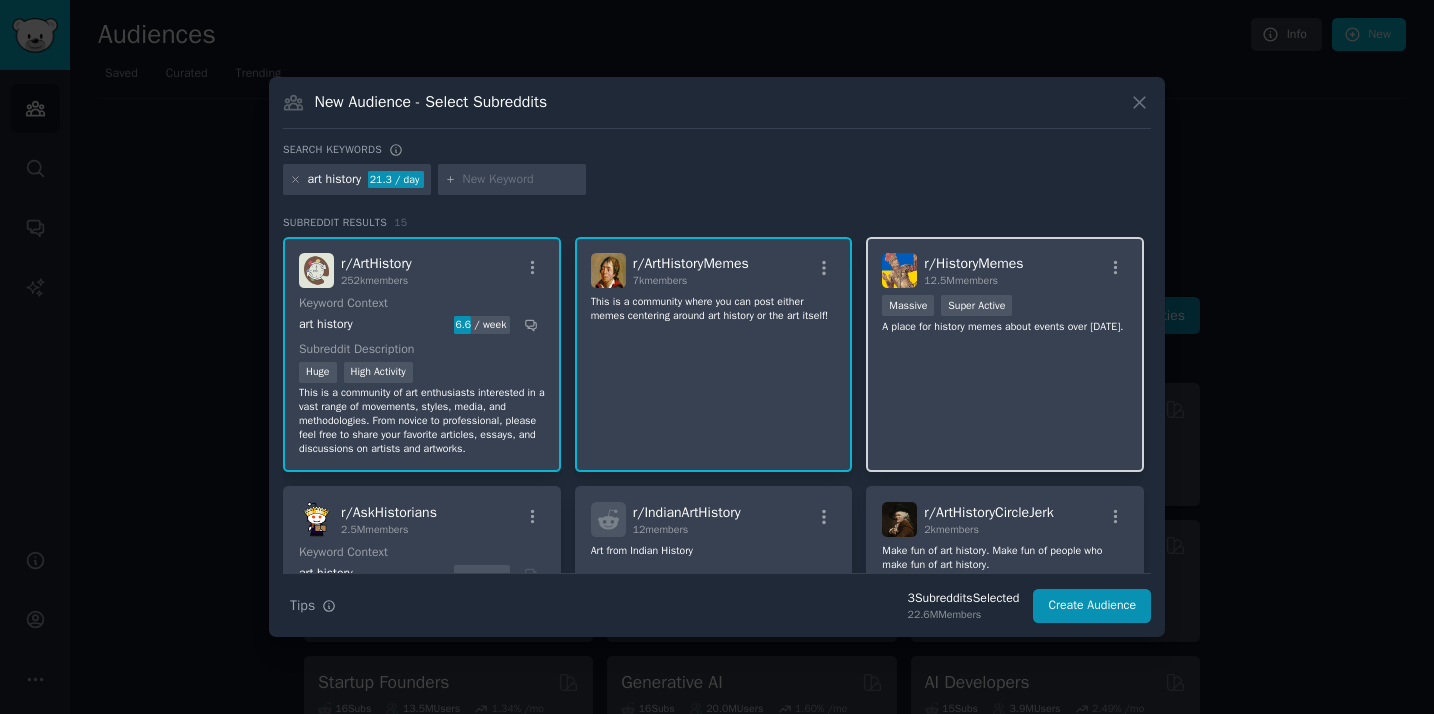 click on "r/ HistoryMemes 12.5M  members Massive Super Active A place for history memes about events over [DATE]." at bounding box center (1005, 354) 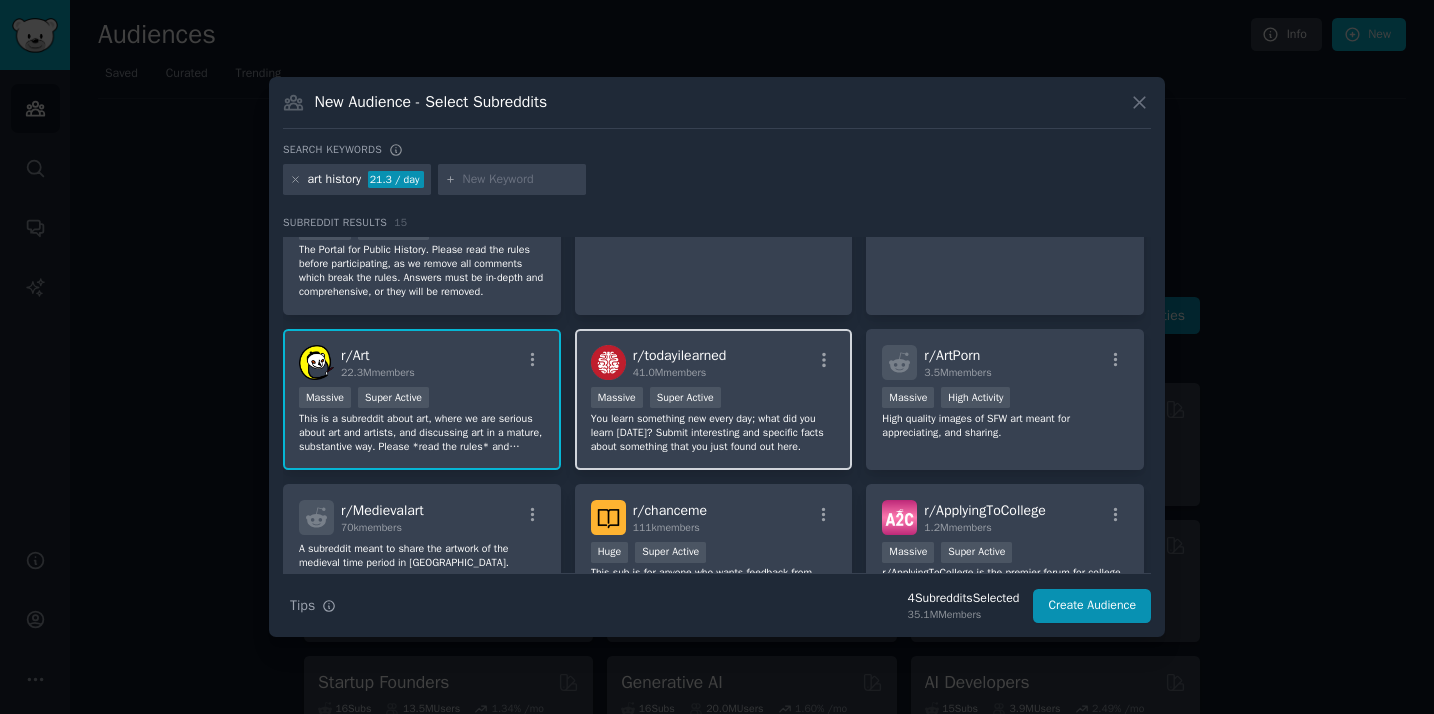 scroll, scrollTop: 0, scrollLeft: 0, axis: both 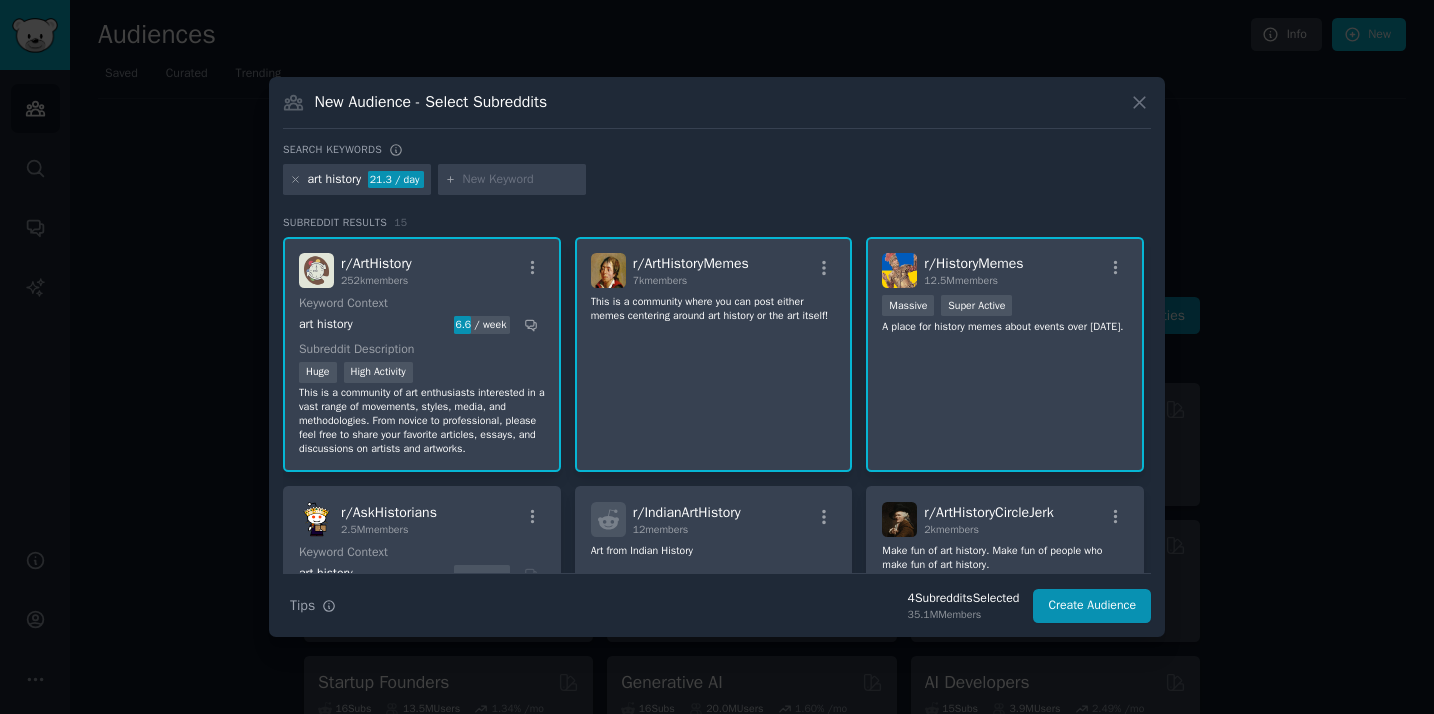 click on "r/ ArtHistoryMemes 7k  members This is a community where you can post either memes centering around art history or the art itself!" at bounding box center [714, 354] 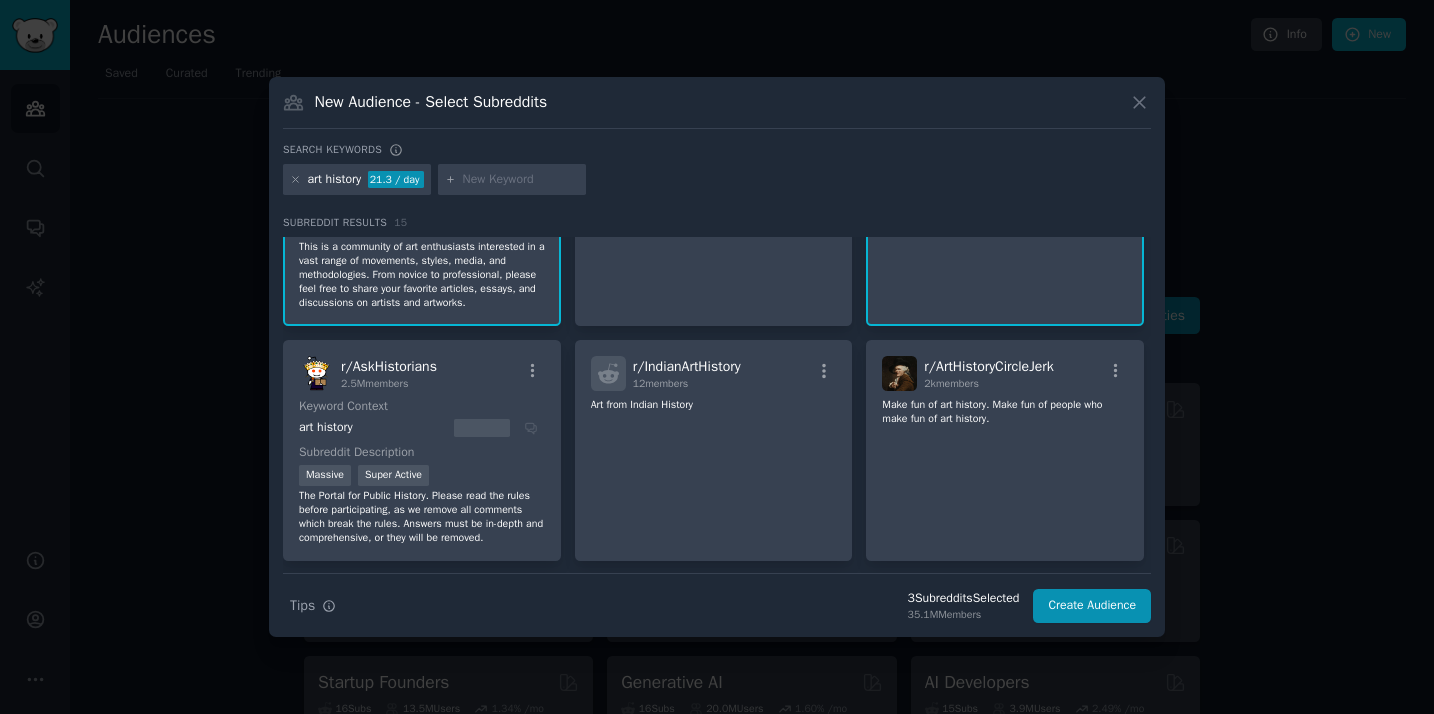 scroll, scrollTop: 0, scrollLeft: 0, axis: both 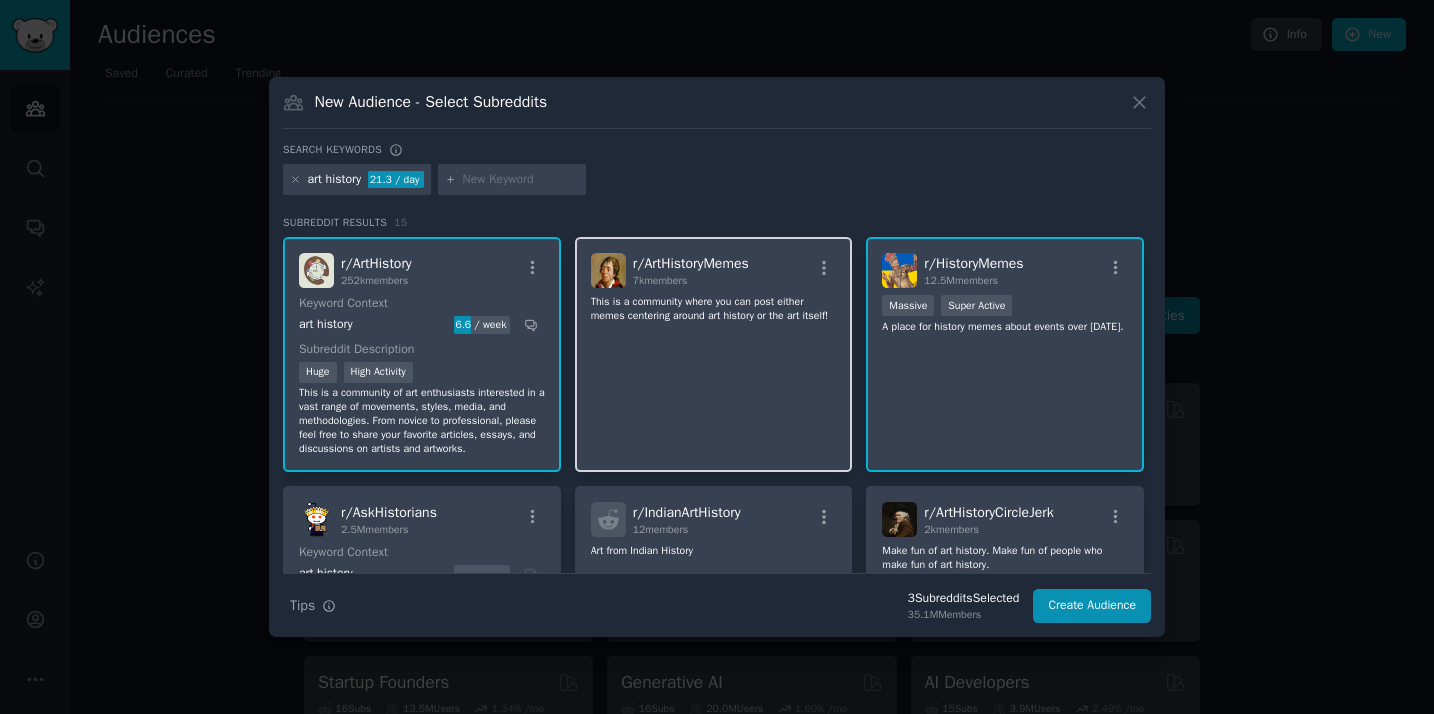 click on "r/ ArtHistoryMemes 7k  members This is a community where you can post either memes centering around art history or the art itself!" at bounding box center (714, 354) 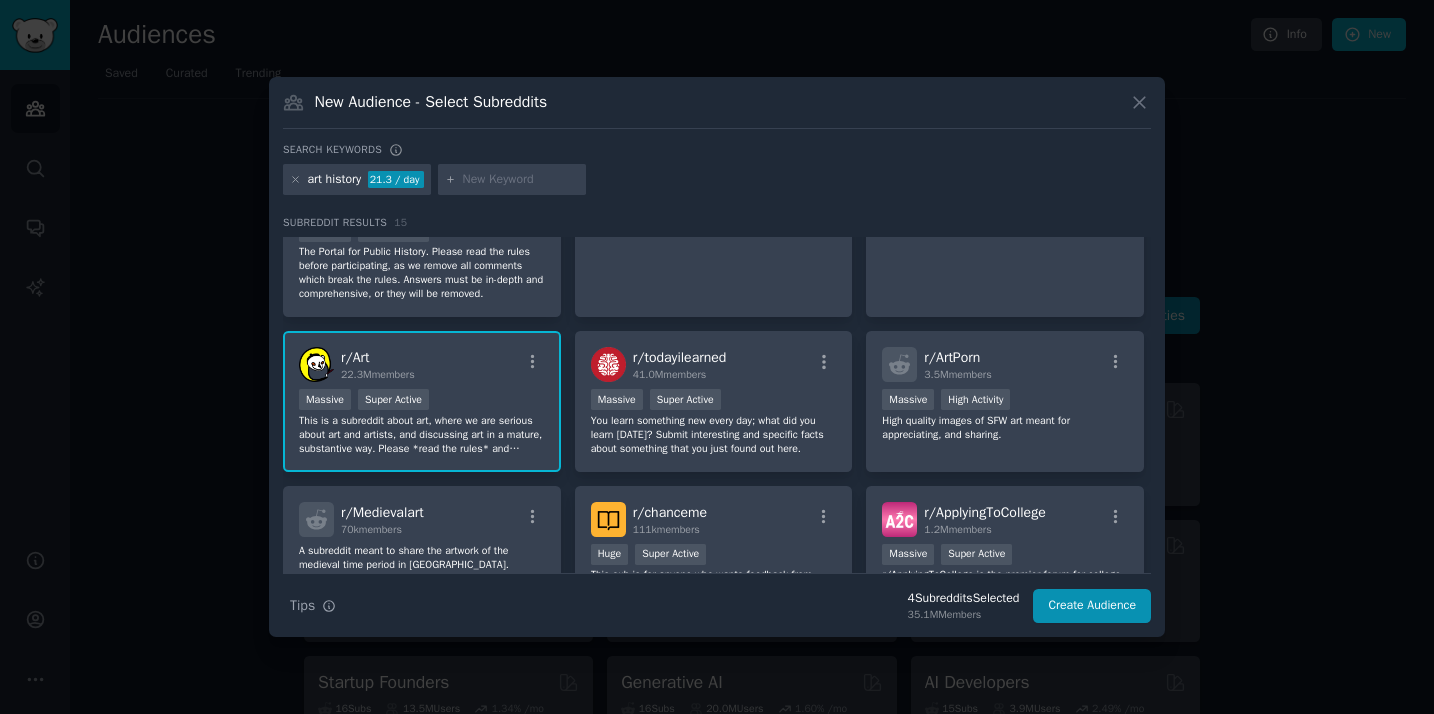 scroll, scrollTop: 389, scrollLeft: 0, axis: vertical 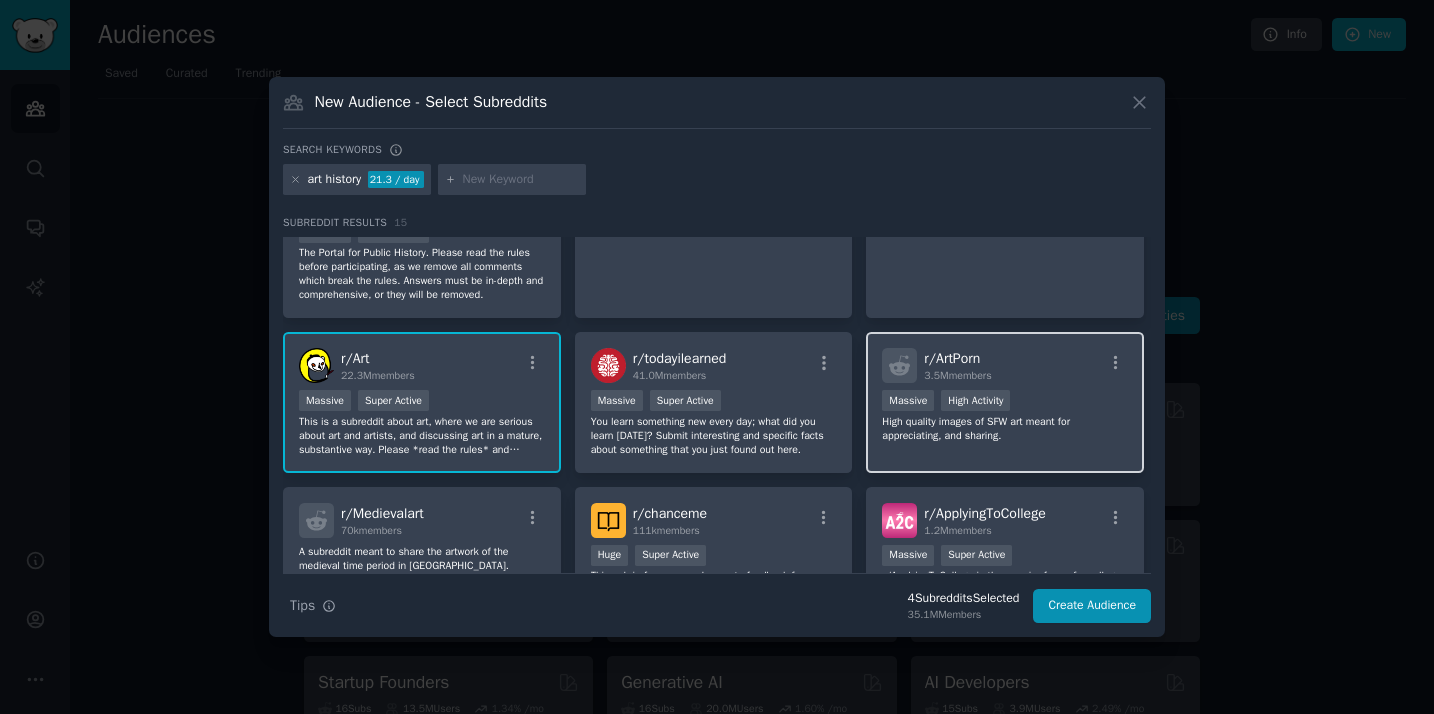 click on "r/ ArtPorn 3.5M  members Massive High Activity High quality images of SFW art meant for appreciating, and sharing." at bounding box center [1005, 402] 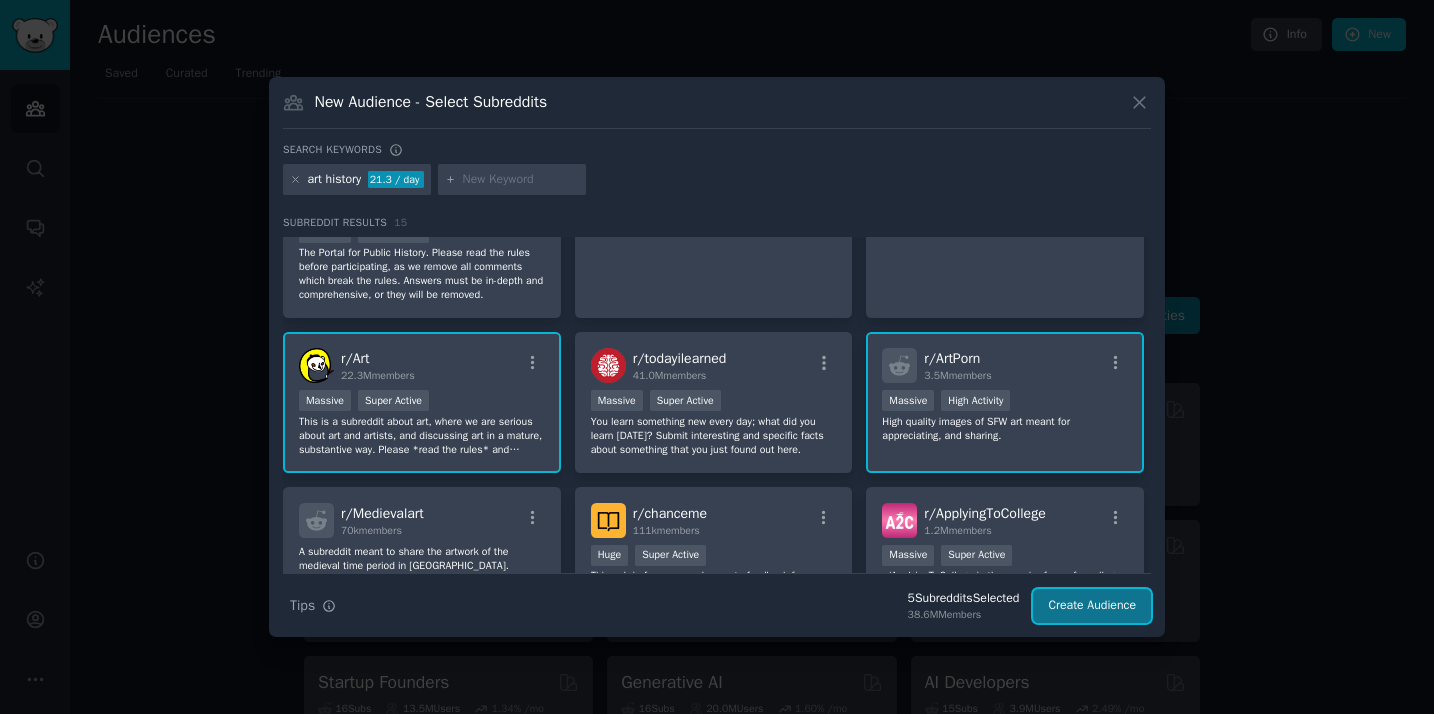 click on "Create Audience" at bounding box center [1092, 606] 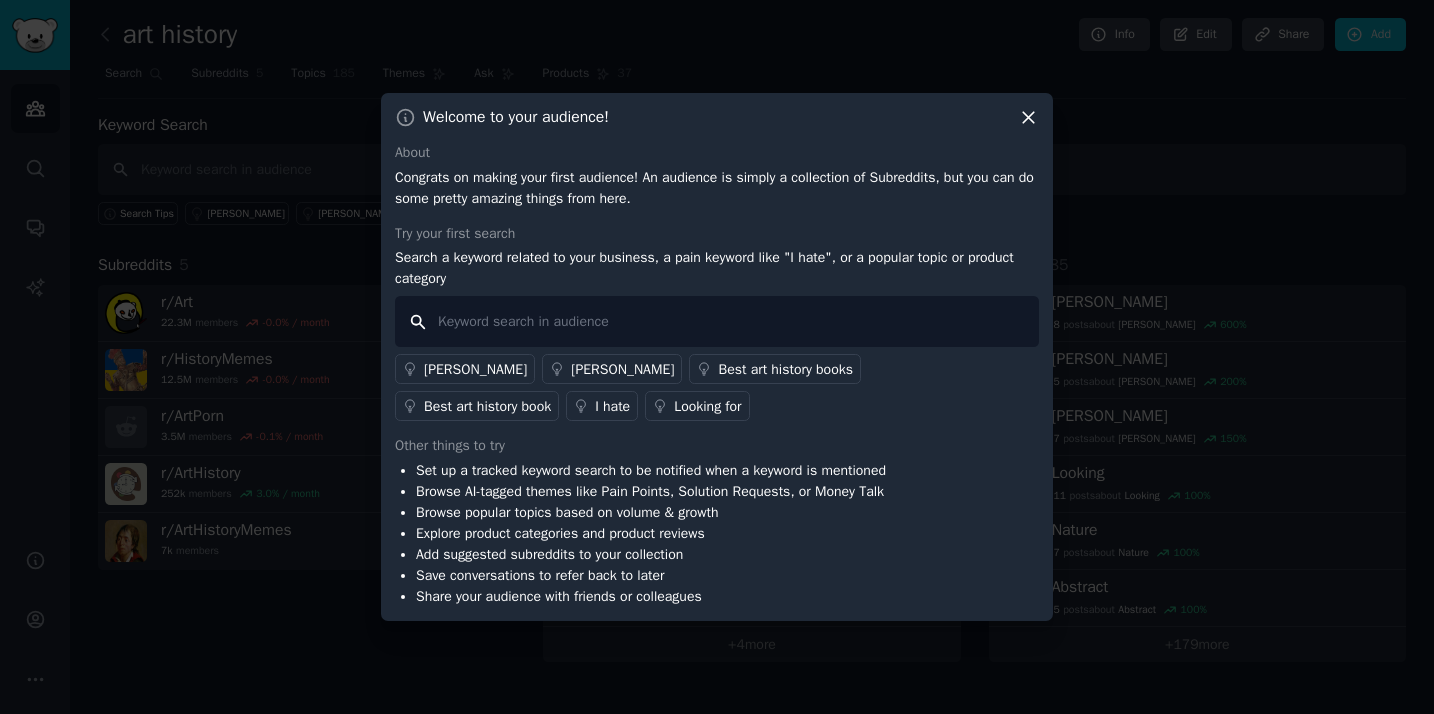 click at bounding box center [717, 321] 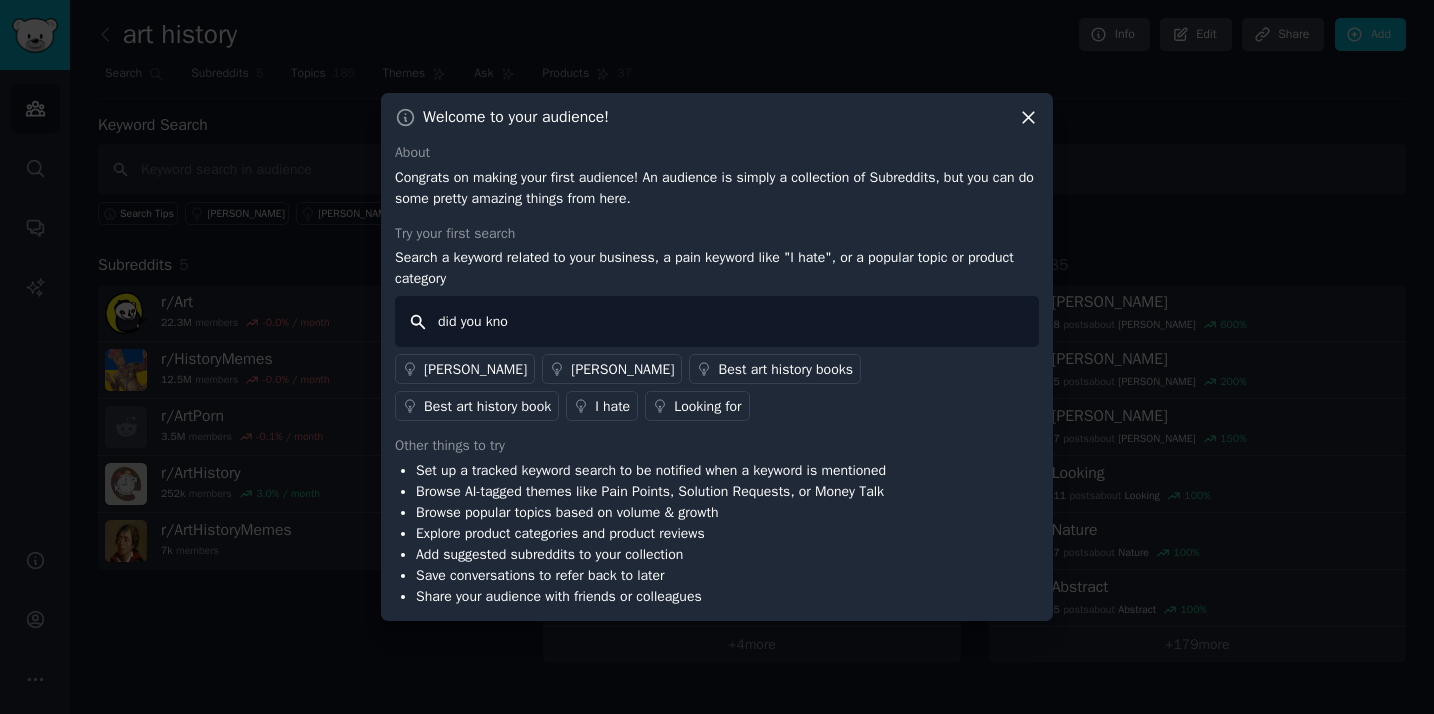 type on "did you know" 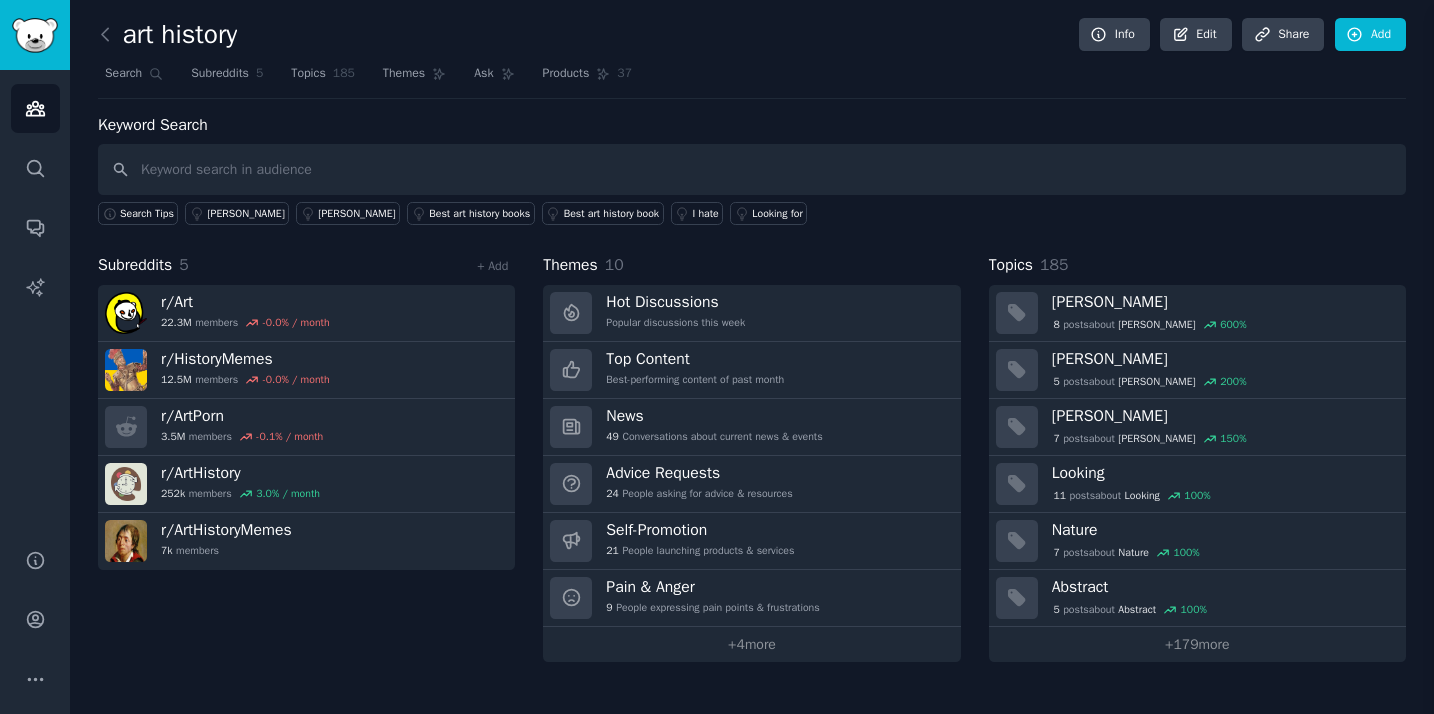 type 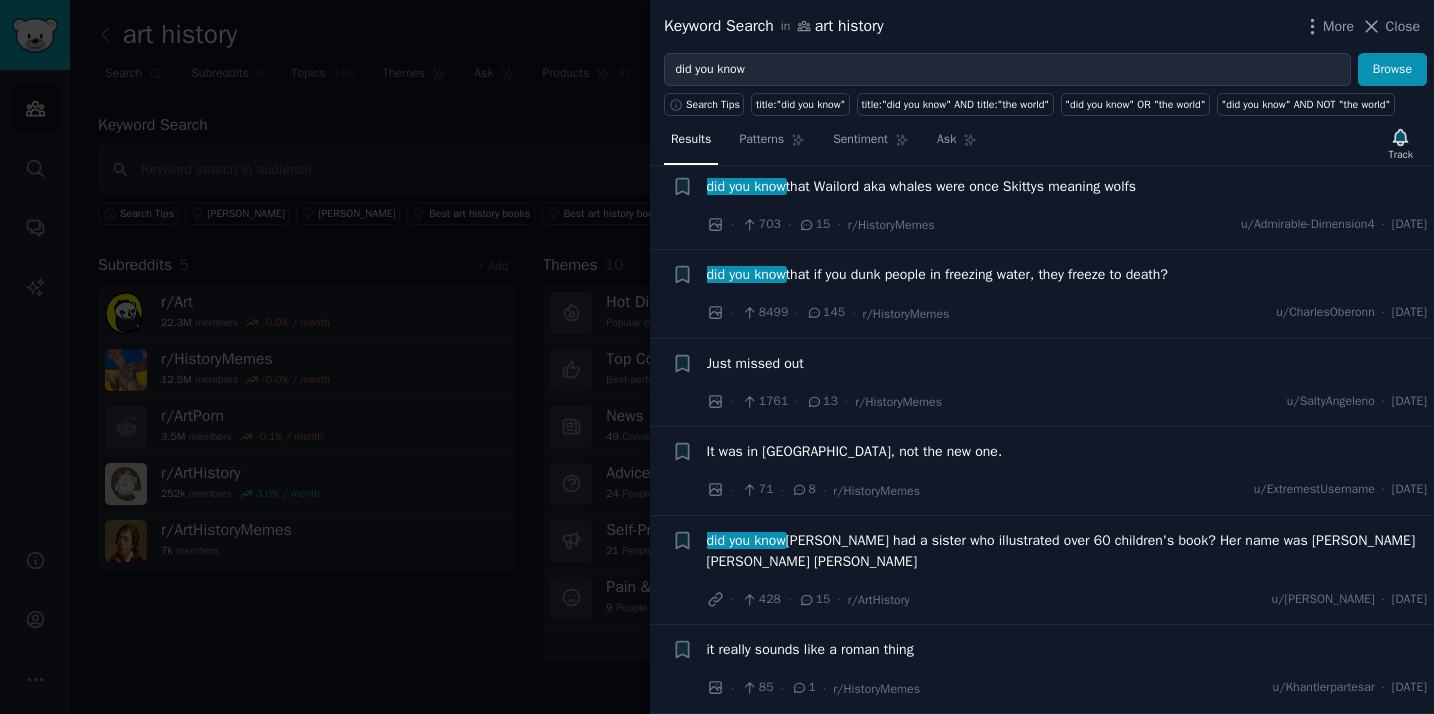scroll, scrollTop: 256, scrollLeft: 0, axis: vertical 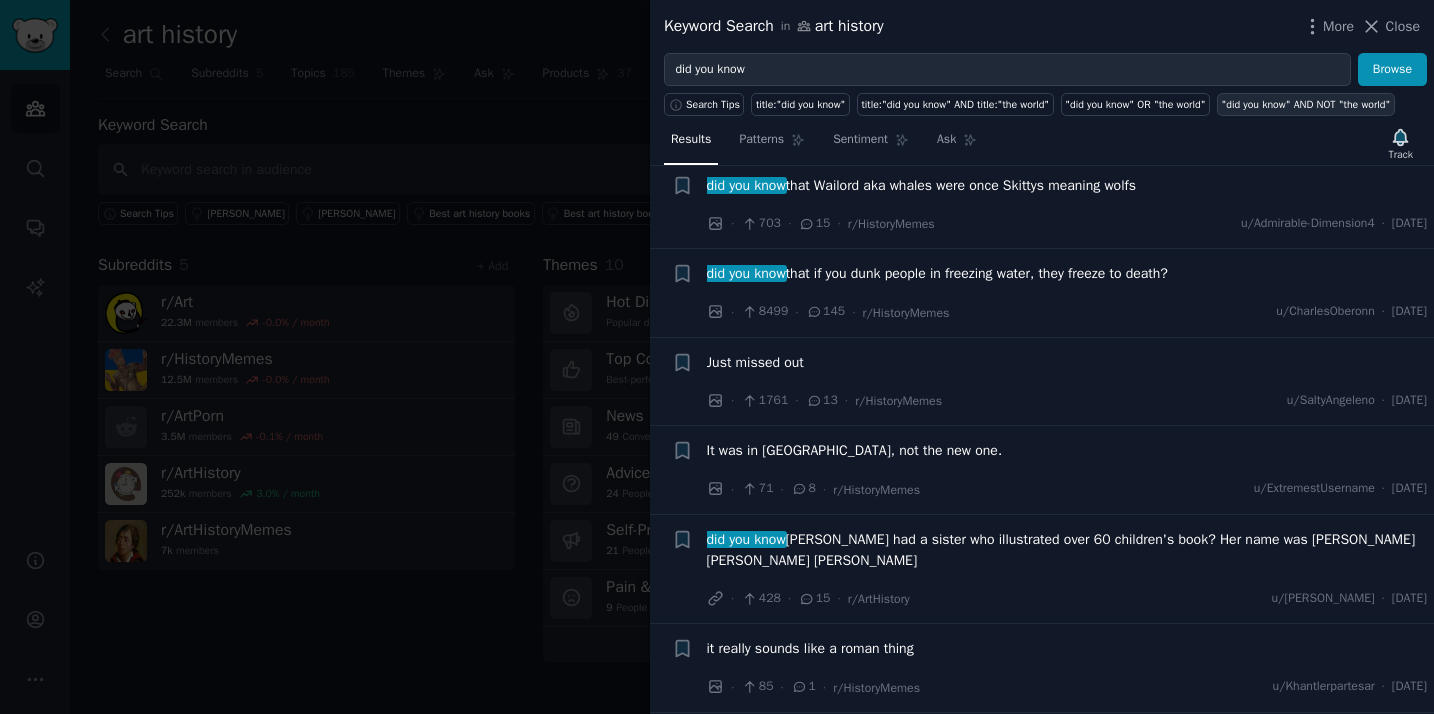 click on ""did you know" AND NOT "the world"" at bounding box center [1305, 105] 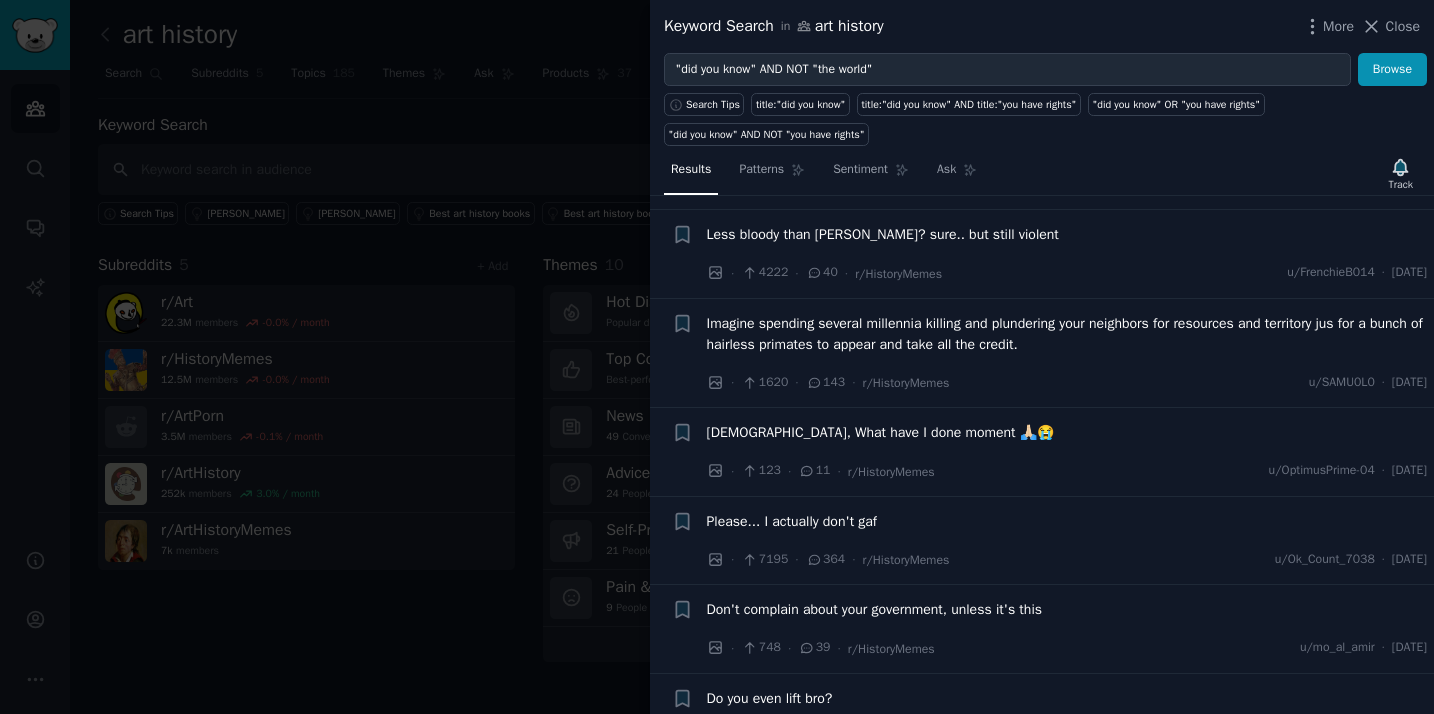 scroll, scrollTop: 0, scrollLeft: 0, axis: both 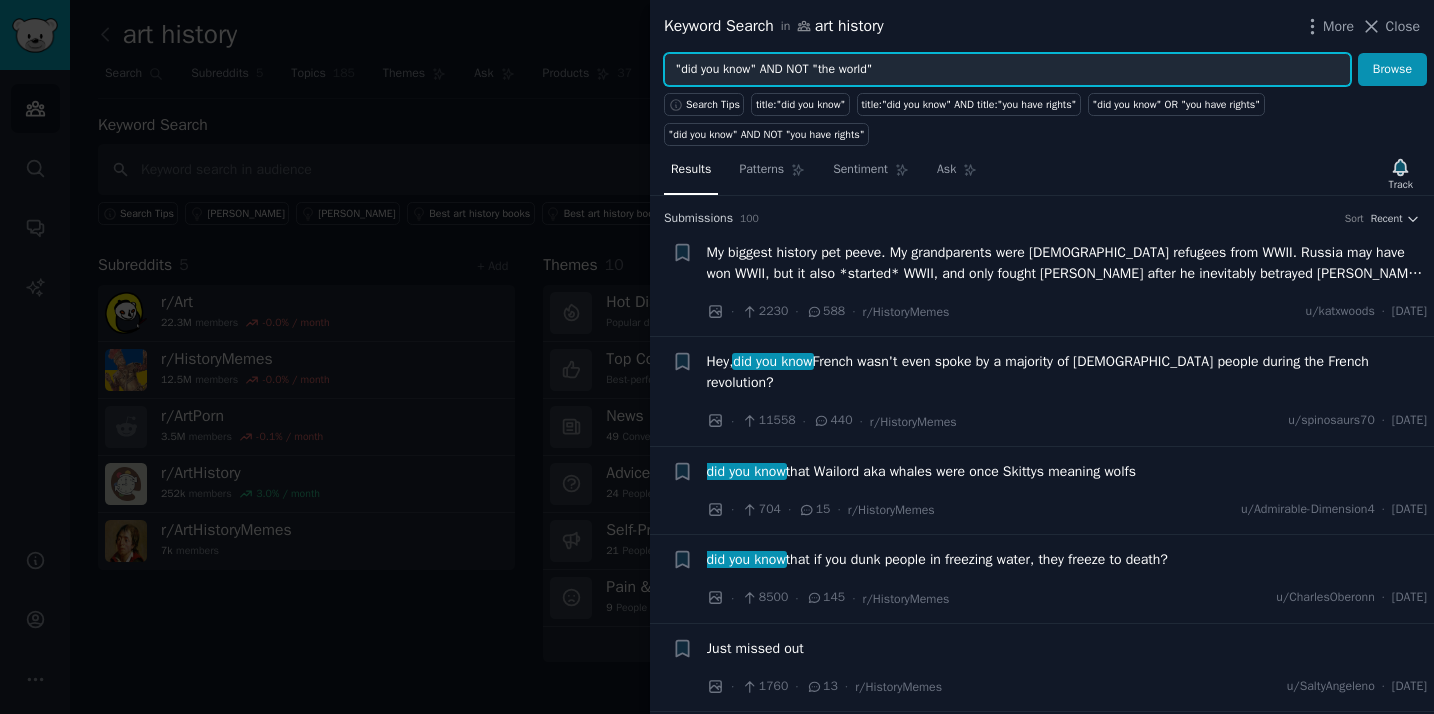 click on ""did you know" AND NOT "the world"" at bounding box center [1007, 70] 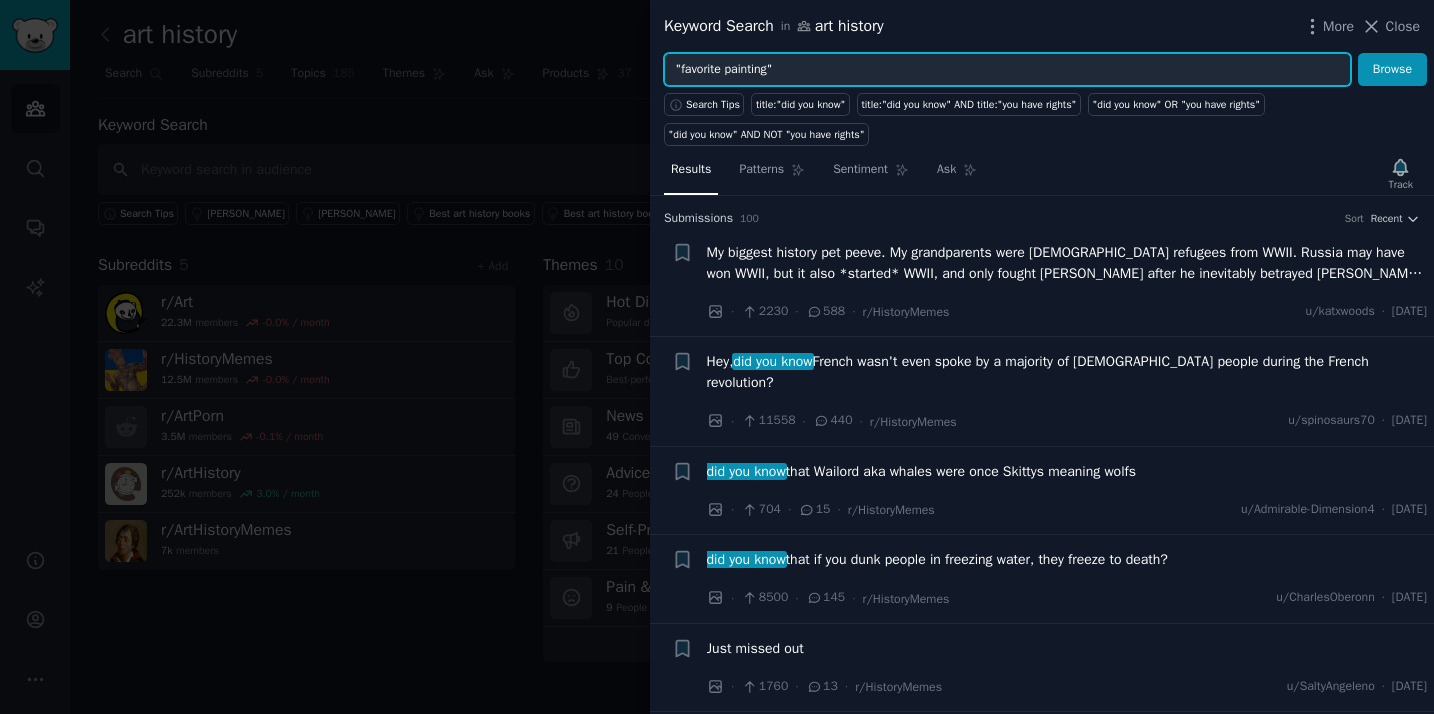 type on ""favorite painting"" 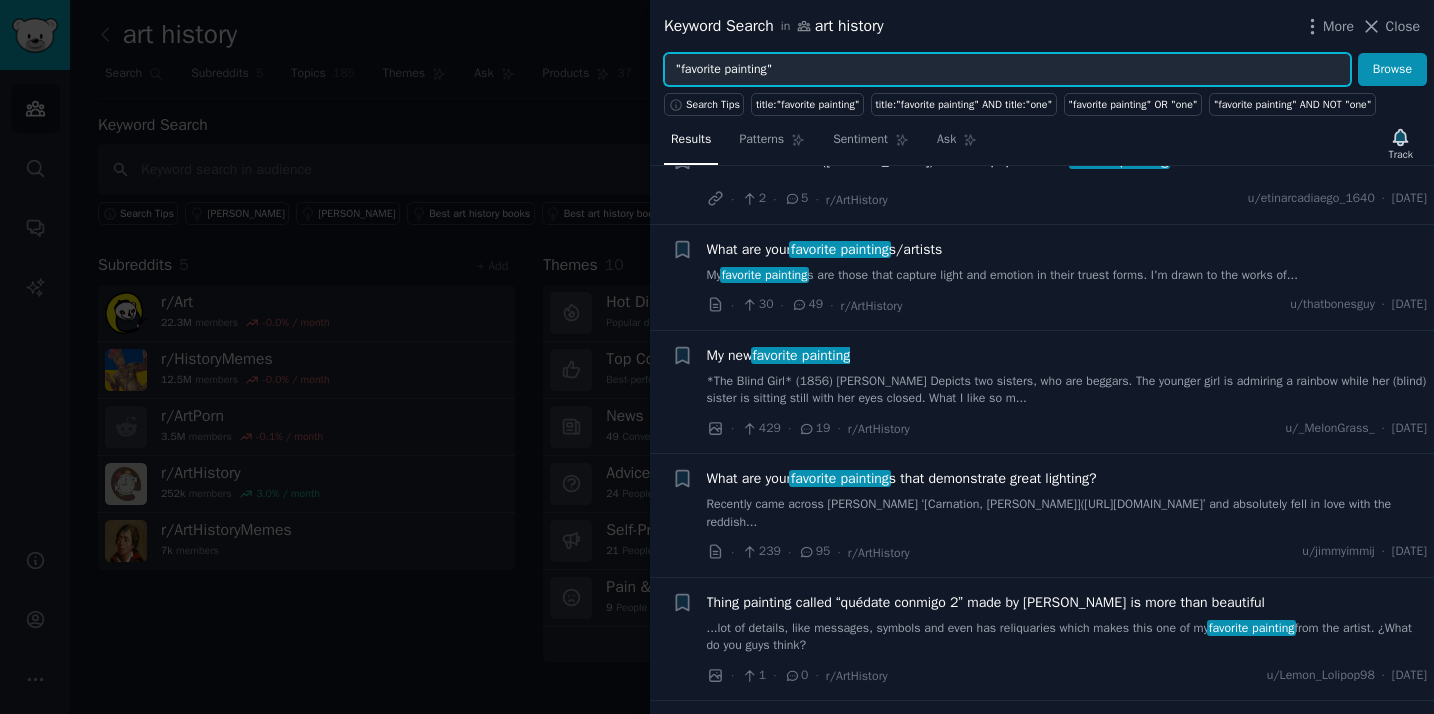 scroll, scrollTop: 1005, scrollLeft: 0, axis: vertical 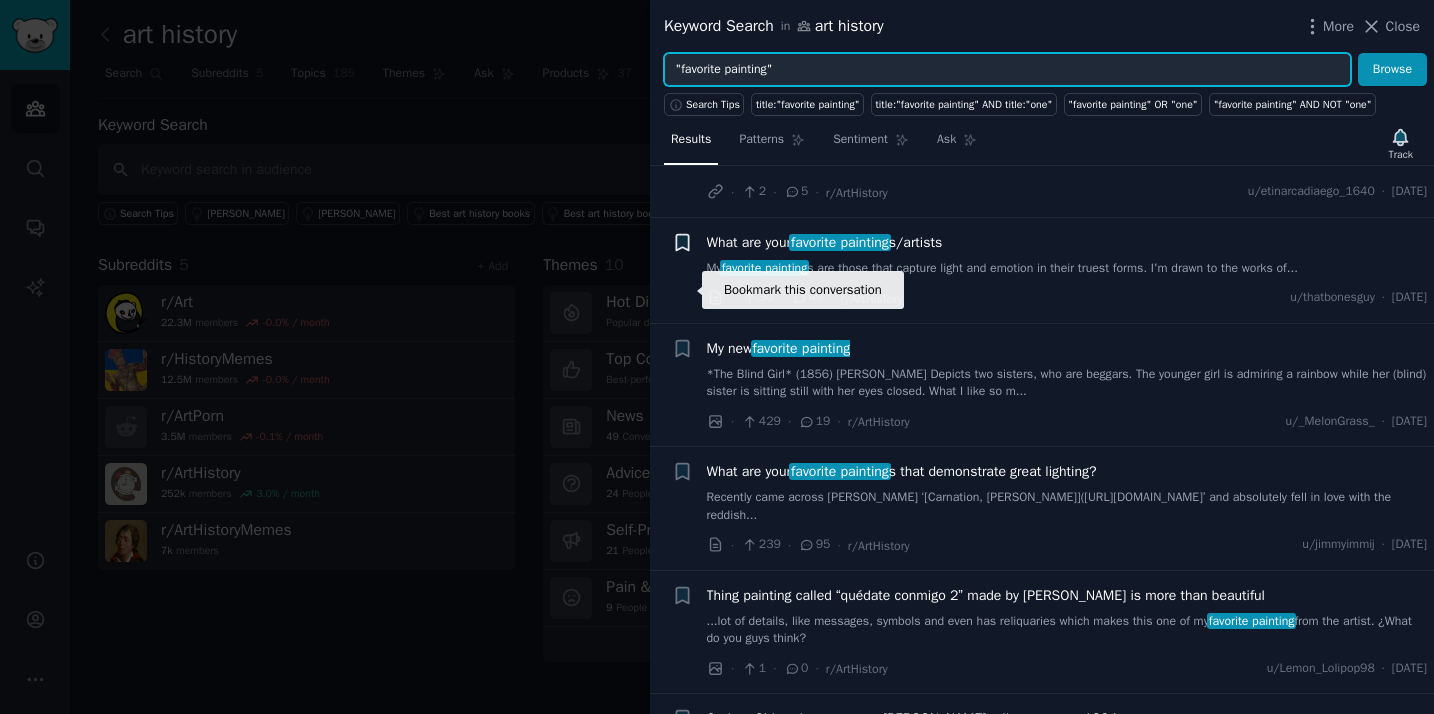 click 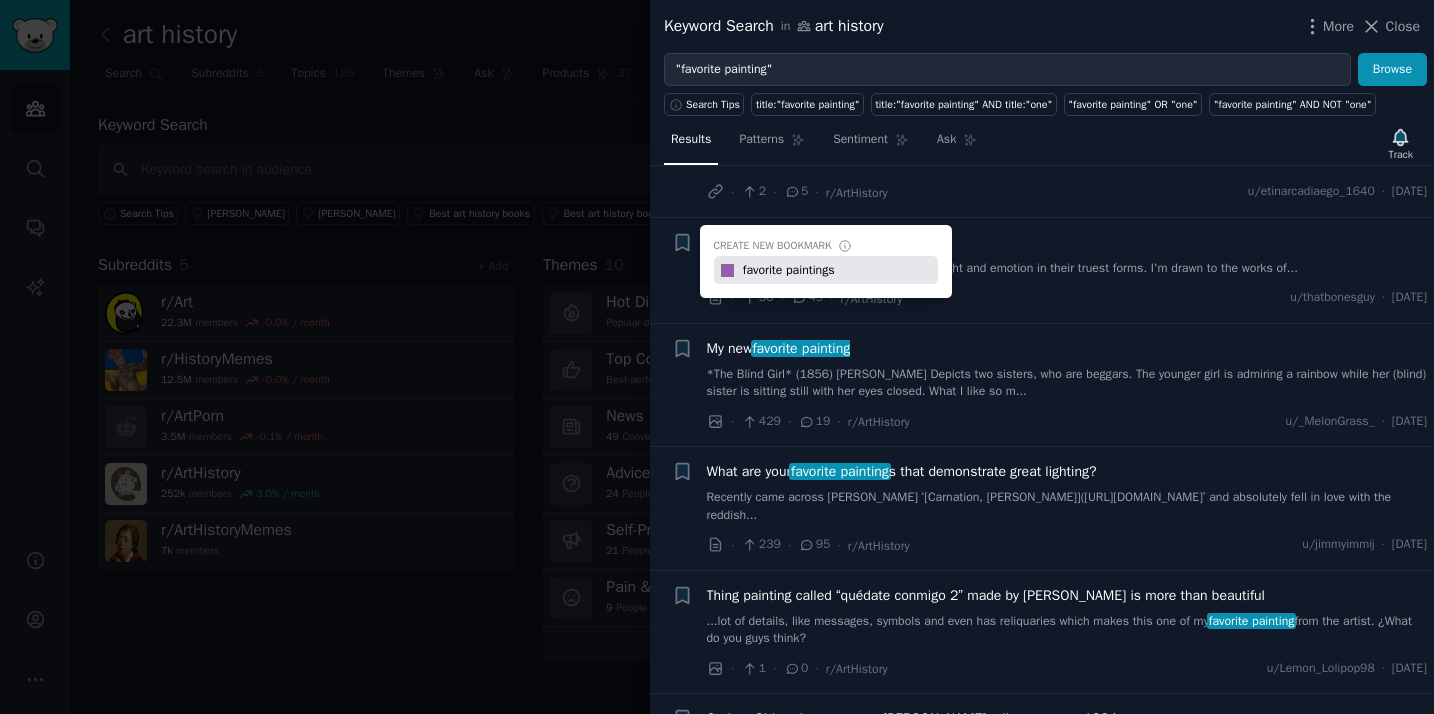 type on "favorite paintings" 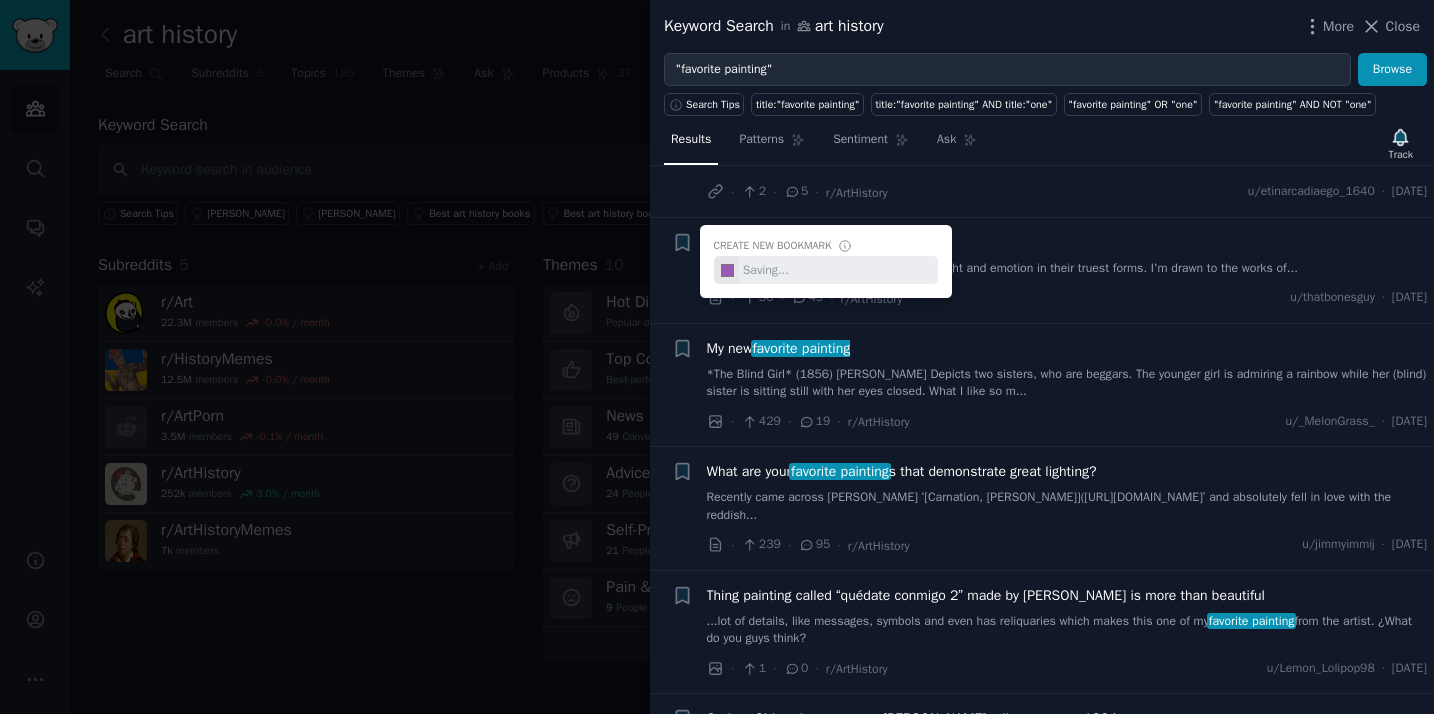 click on "Bookmark this conversation + Create new bookmark #9b59b6" at bounding box center (682, 270) 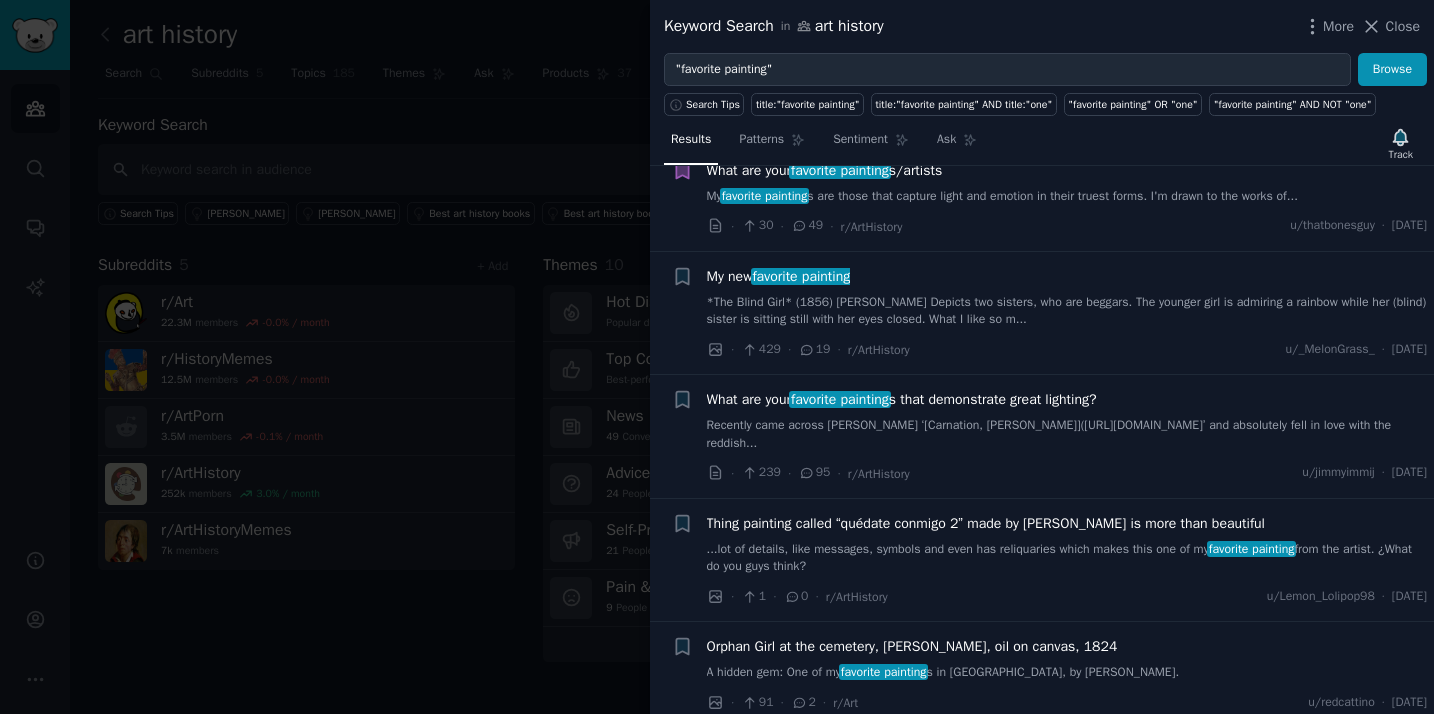 scroll, scrollTop: 1079, scrollLeft: 0, axis: vertical 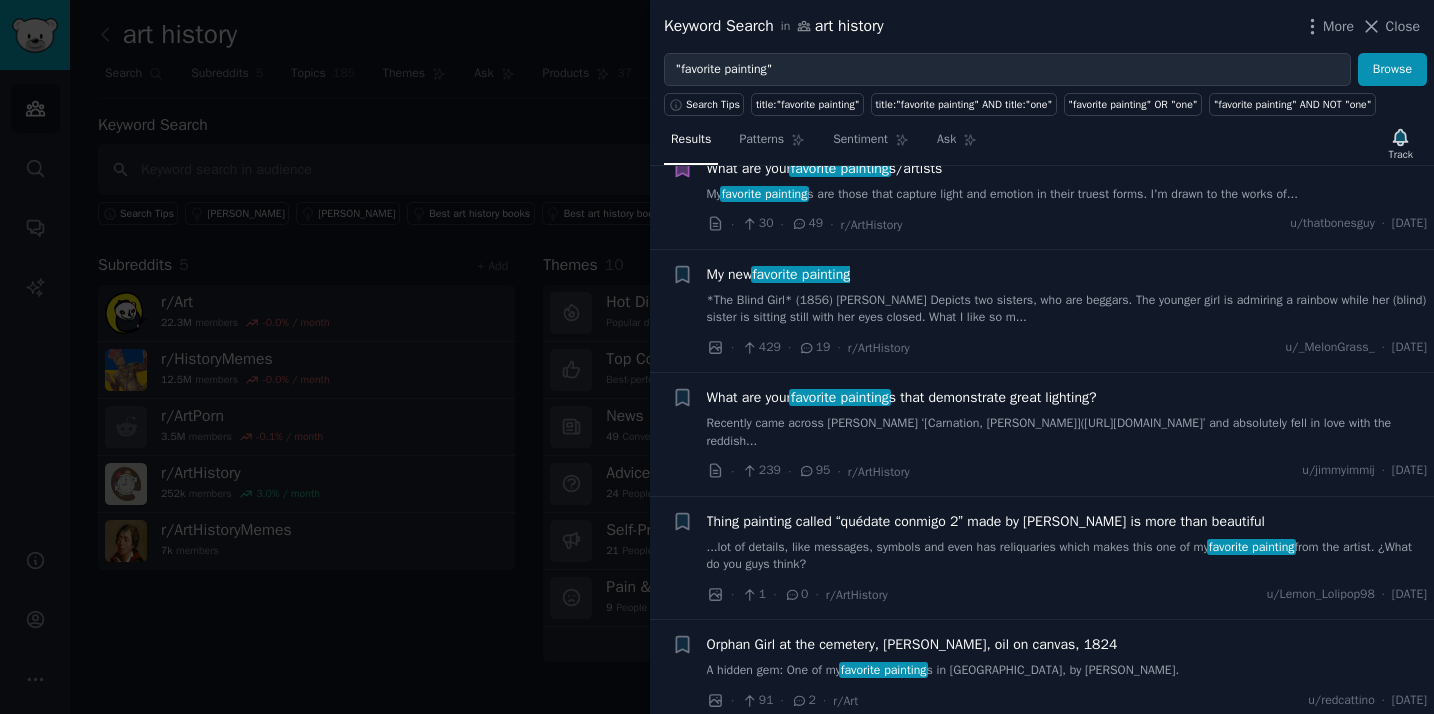 click on "*The Blind Girl* (1856) [PERSON_NAME]
Depicts two sisters, who are beggars. The younger girl is admiring a rainbow while her (blind) sister is sitting still with her eyes closed.
What I like so m..." at bounding box center [1067, 309] 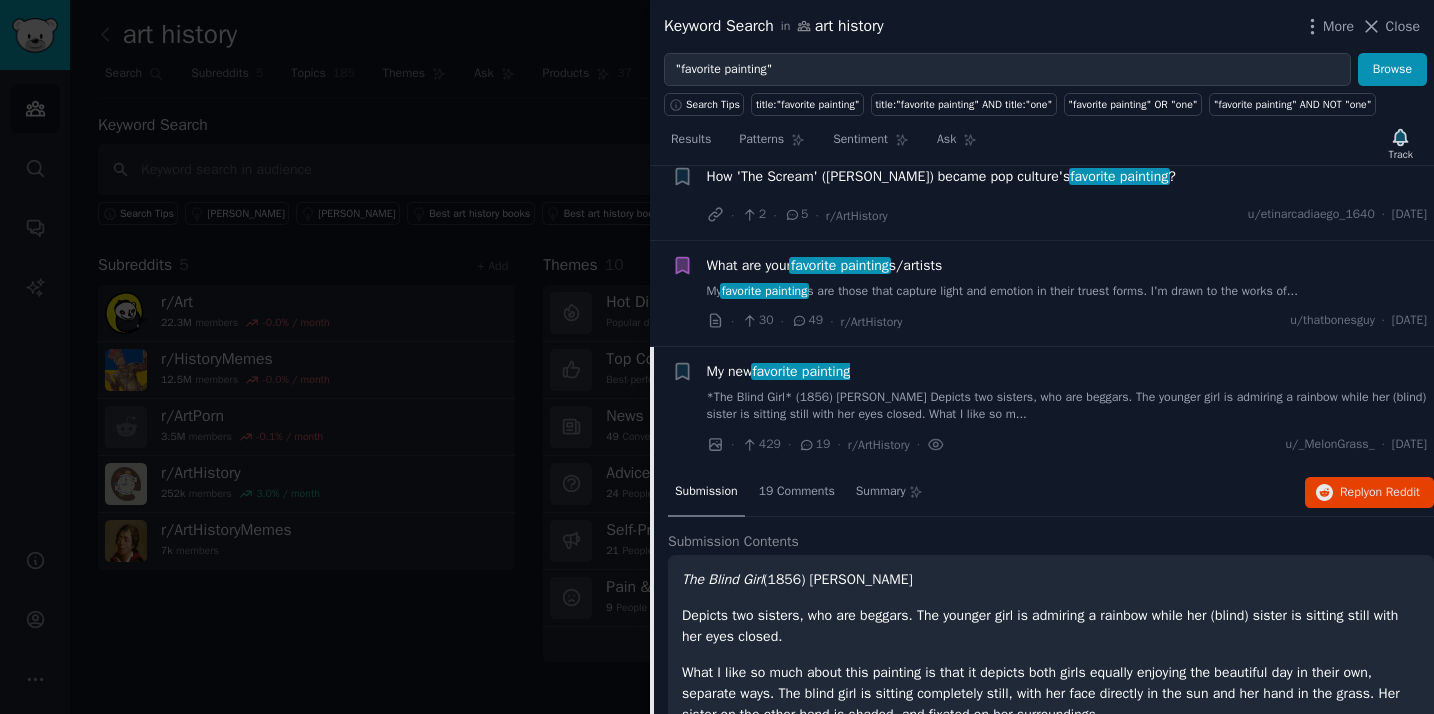 scroll, scrollTop: 955, scrollLeft: 0, axis: vertical 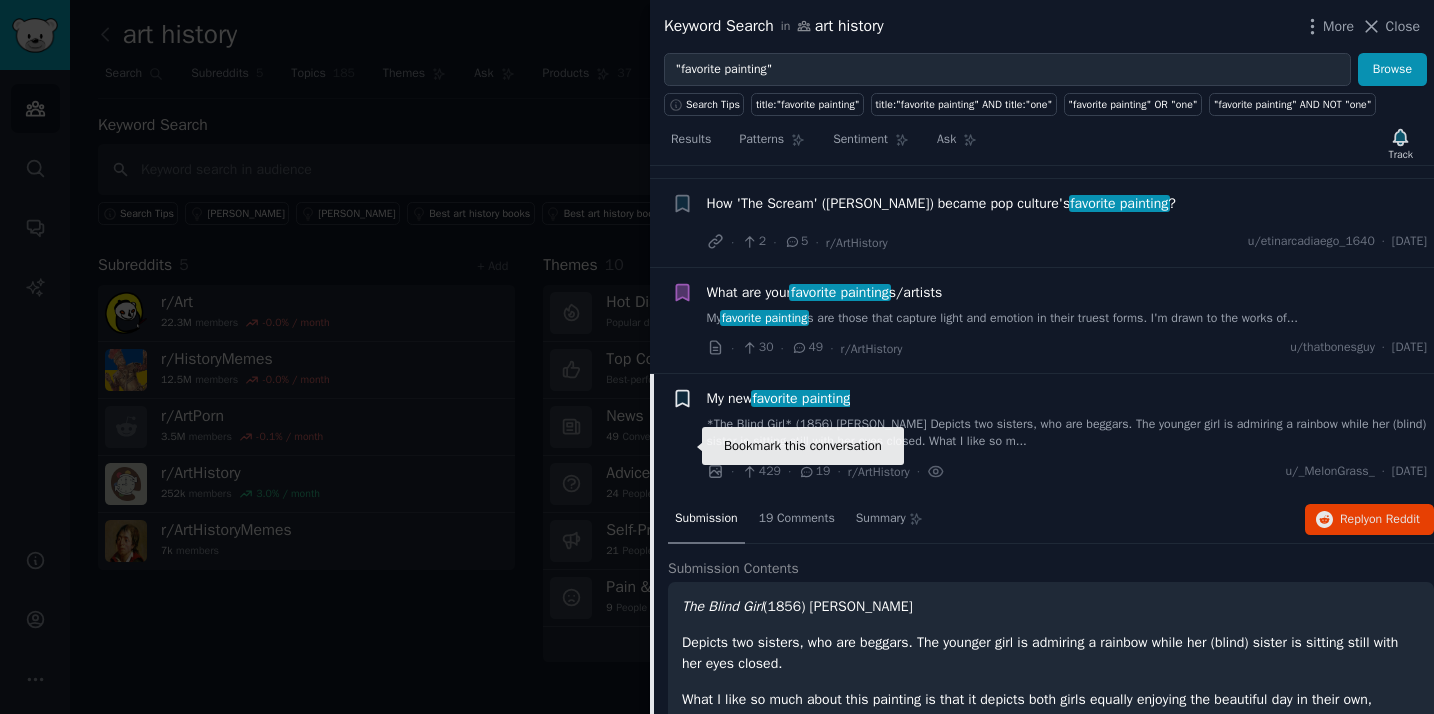 click 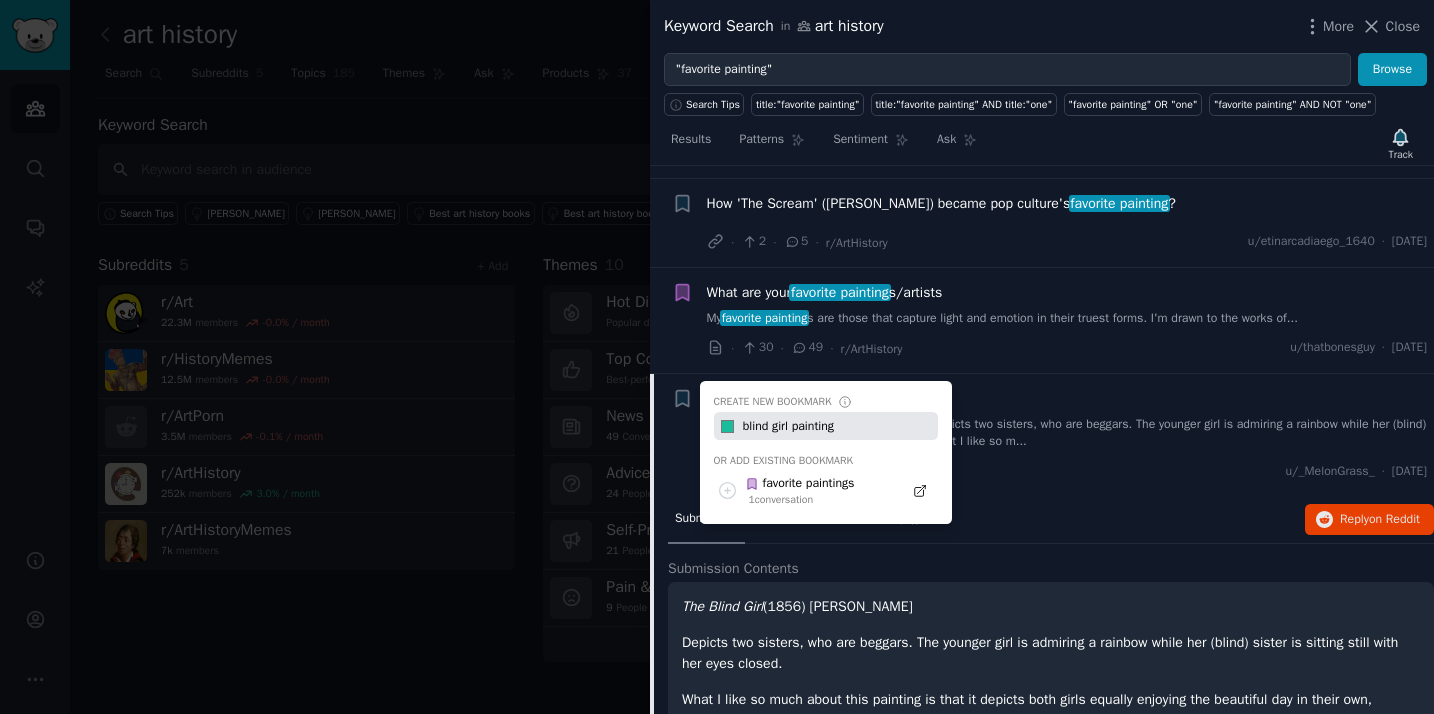 type on "blind girl painting" 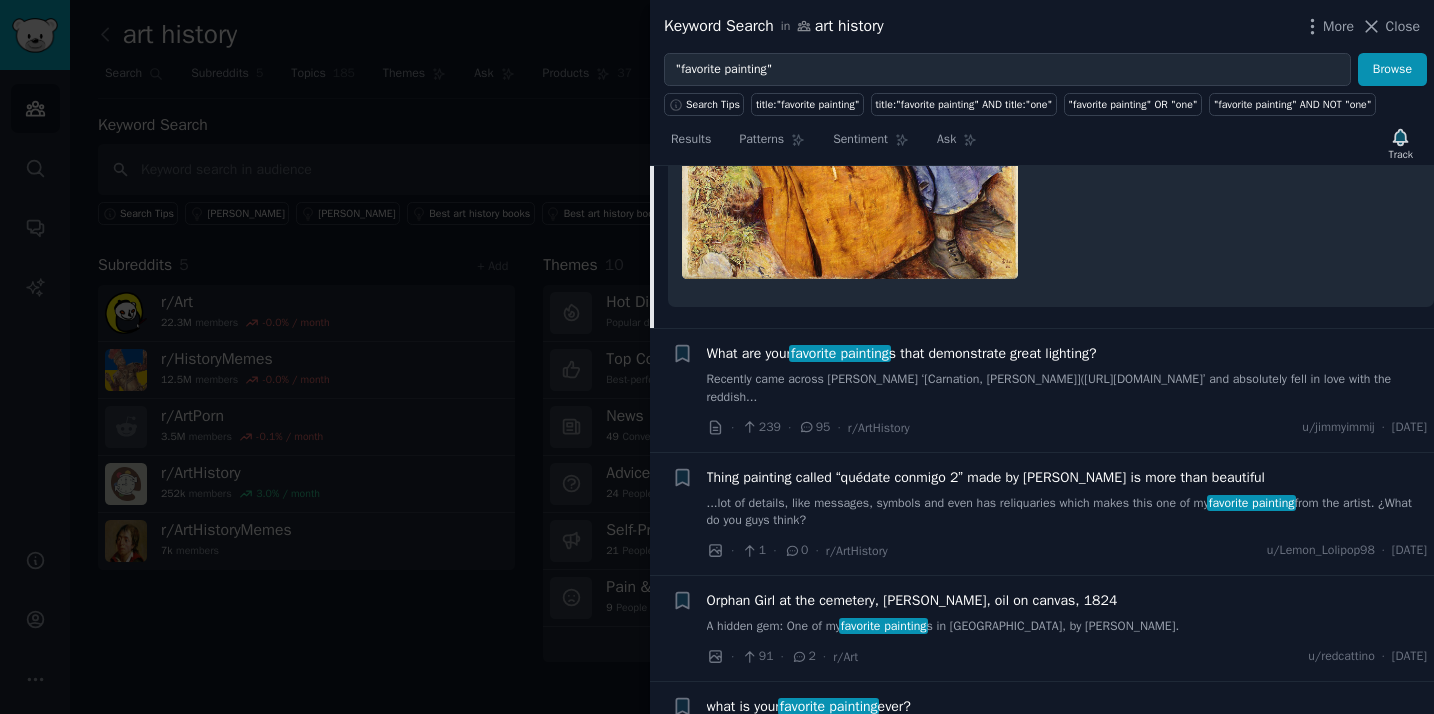 scroll, scrollTop: 2245, scrollLeft: 0, axis: vertical 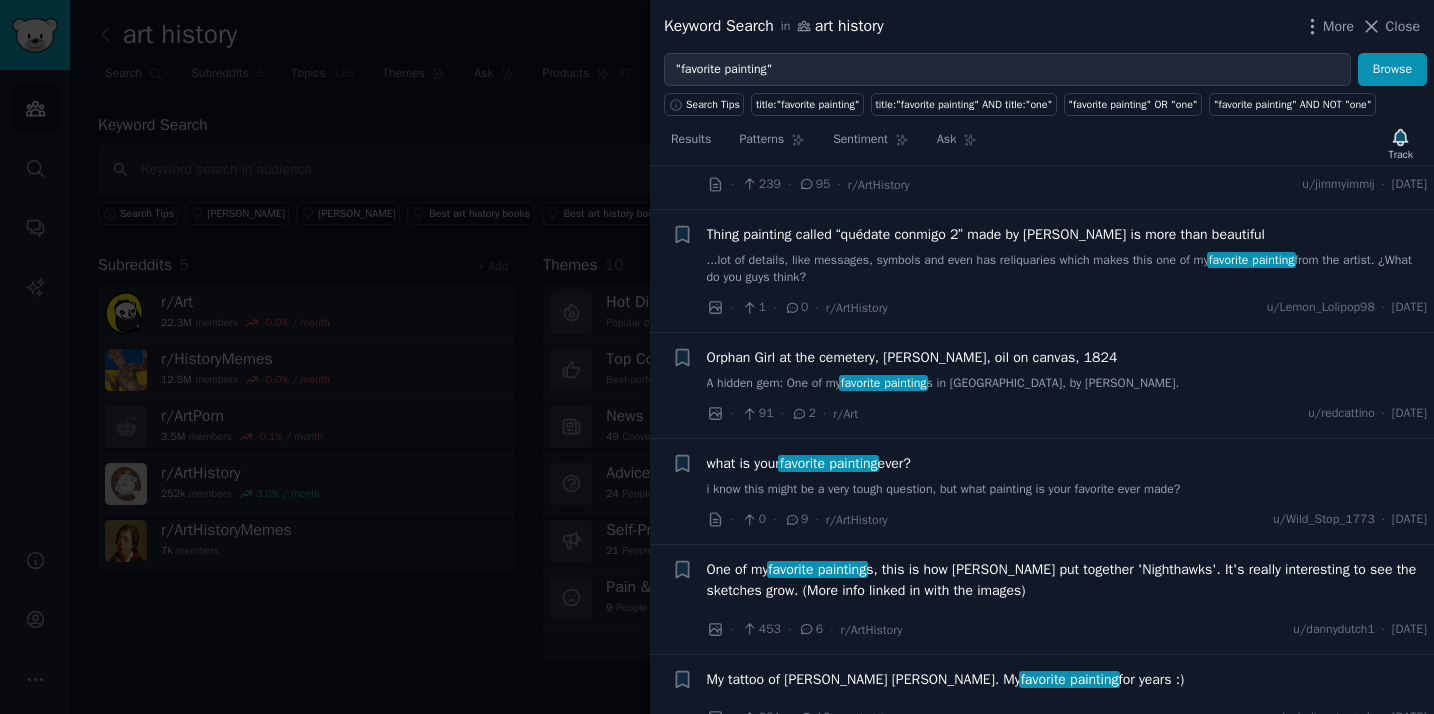 click on "A hidden gem: One of my  favorite painting s in [GEOGRAPHIC_DATA], by [PERSON_NAME]." at bounding box center (1067, 384) 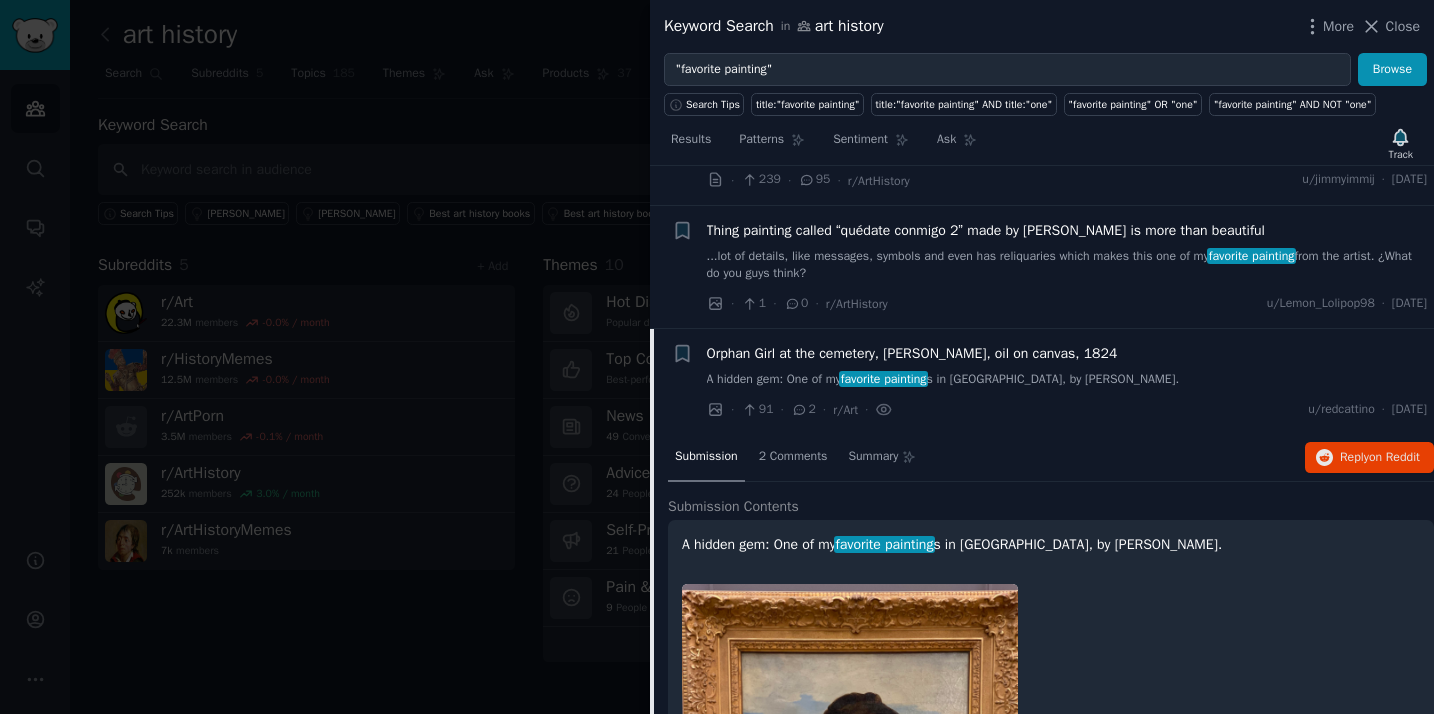 scroll, scrollTop: 1353, scrollLeft: 0, axis: vertical 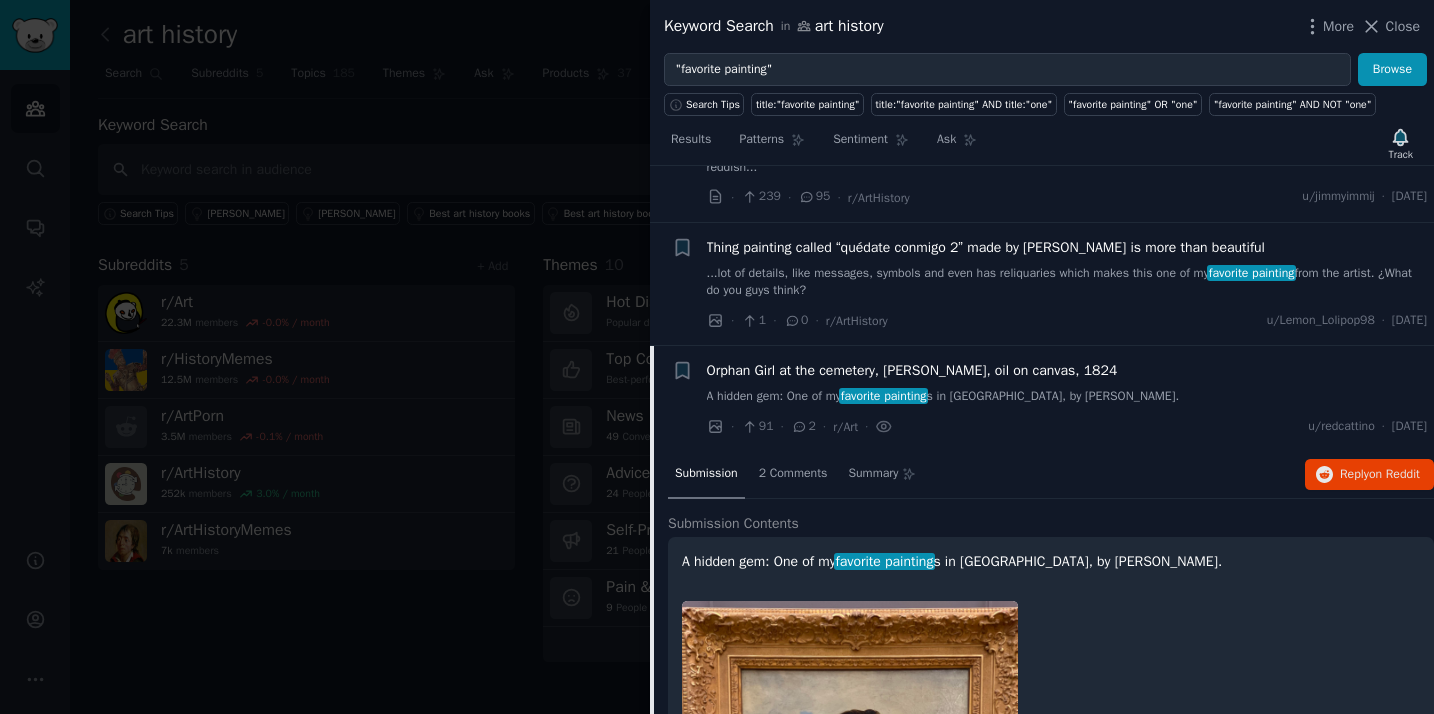 click on "A hidden gem: One of my  favorite painting s in [GEOGRAPHIC_DATA], by [PERSON_NAME]." at bounding box center (1067, 397) 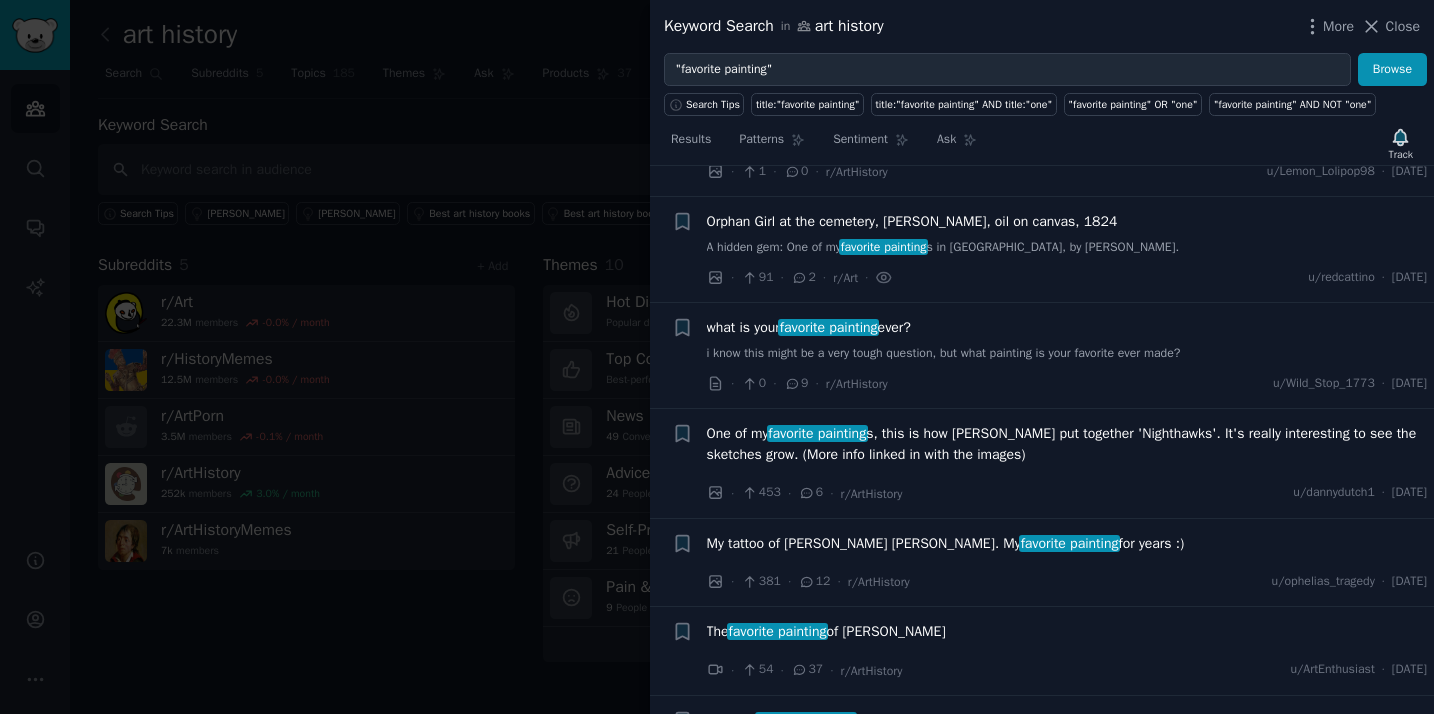 scroll, scrollTop: 1550, scrollLeft: 0, axis: vertical 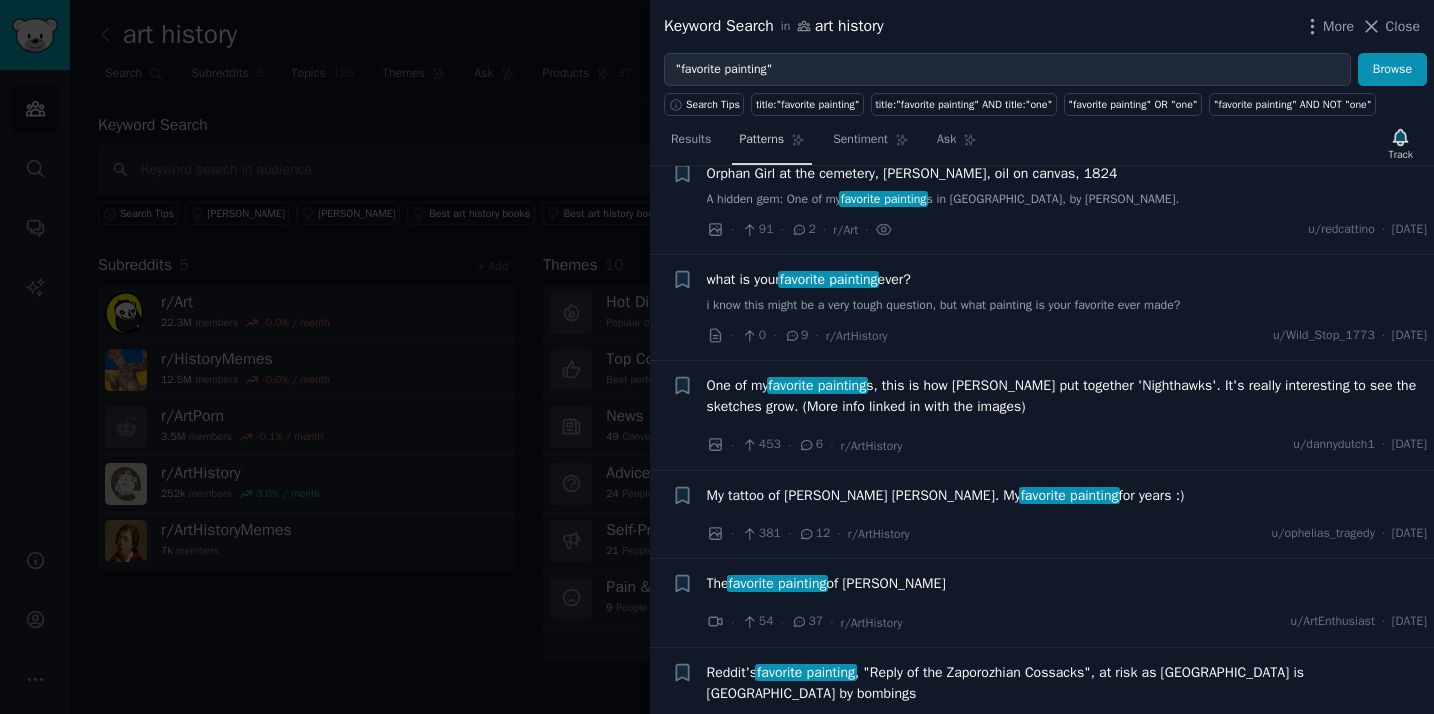 click on "Patterns" at bounding box center (772, 144) 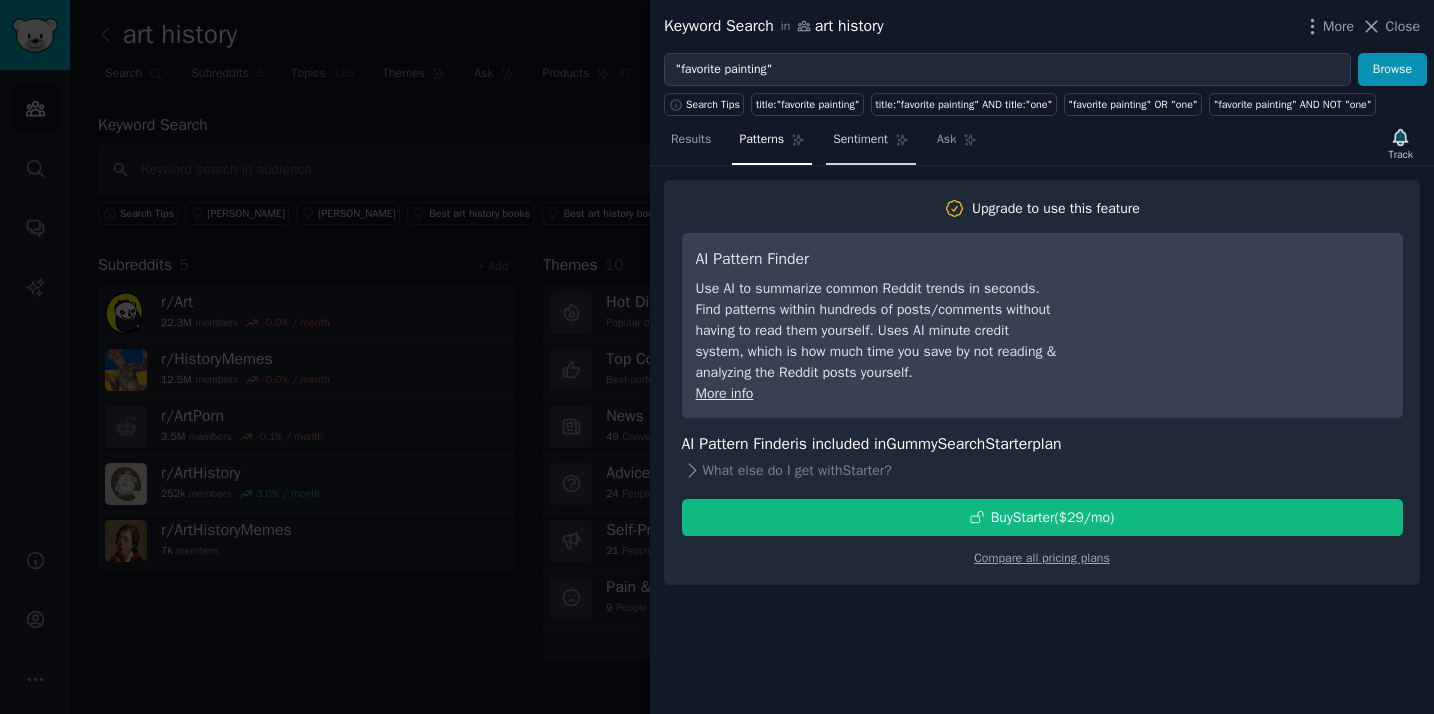 click on "Sentiment" at bounding box center (871, 144) 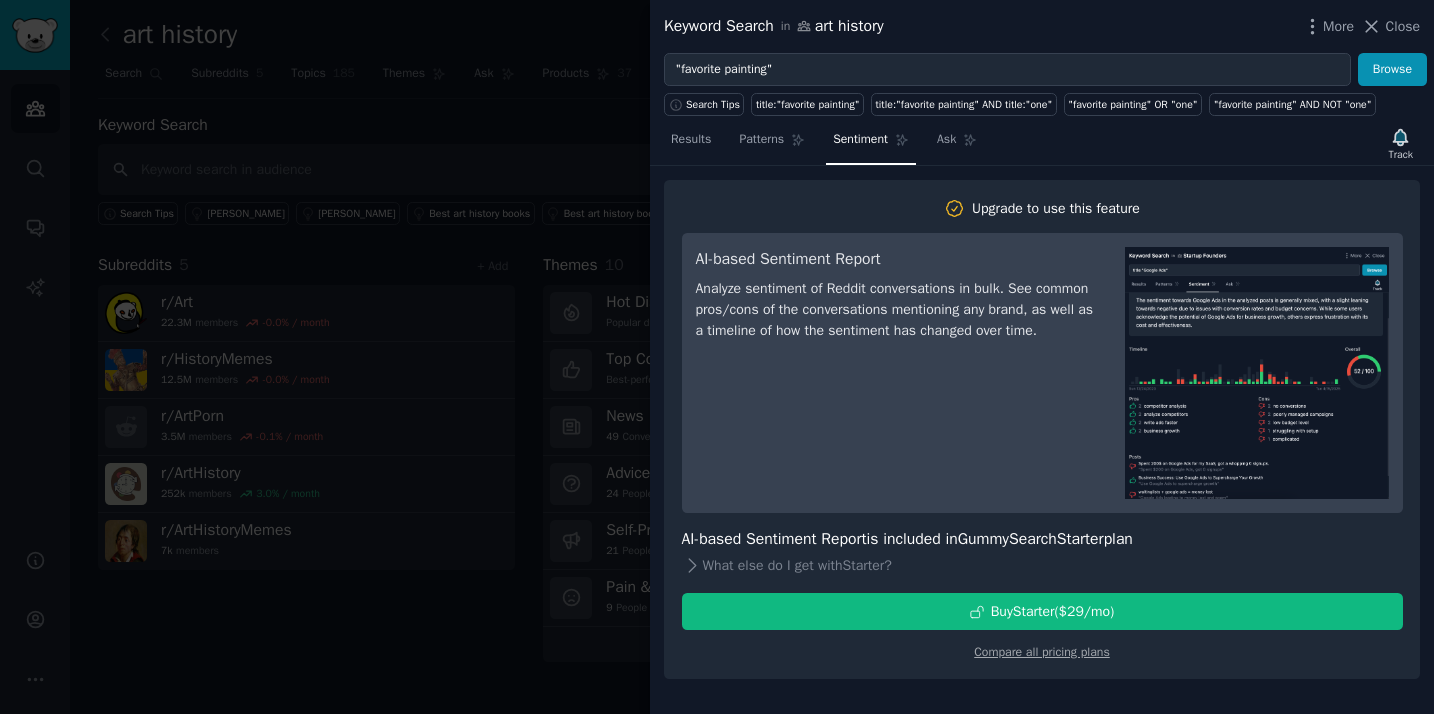 scroll, scrollTop: 0, scrollLeft: 0, axis: both 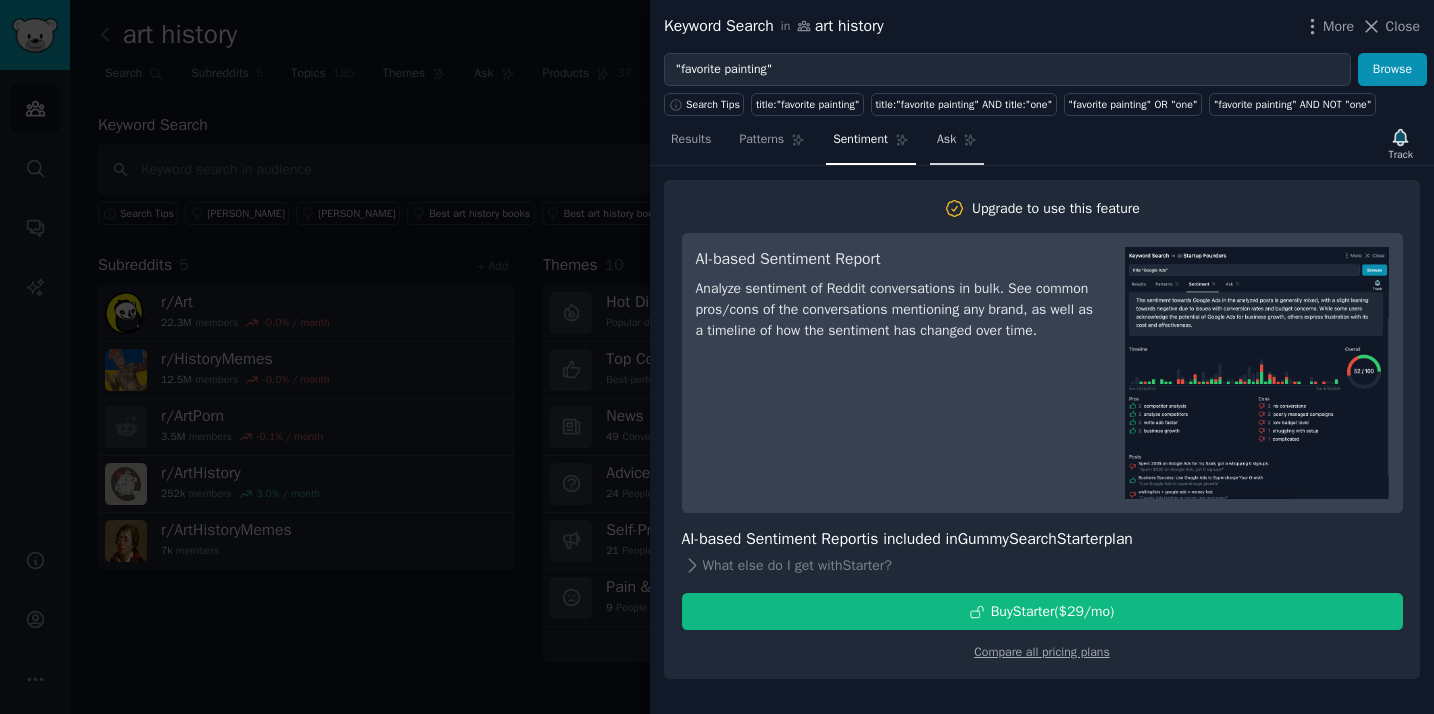 click on "Ask" at bounding box center [946, 140] 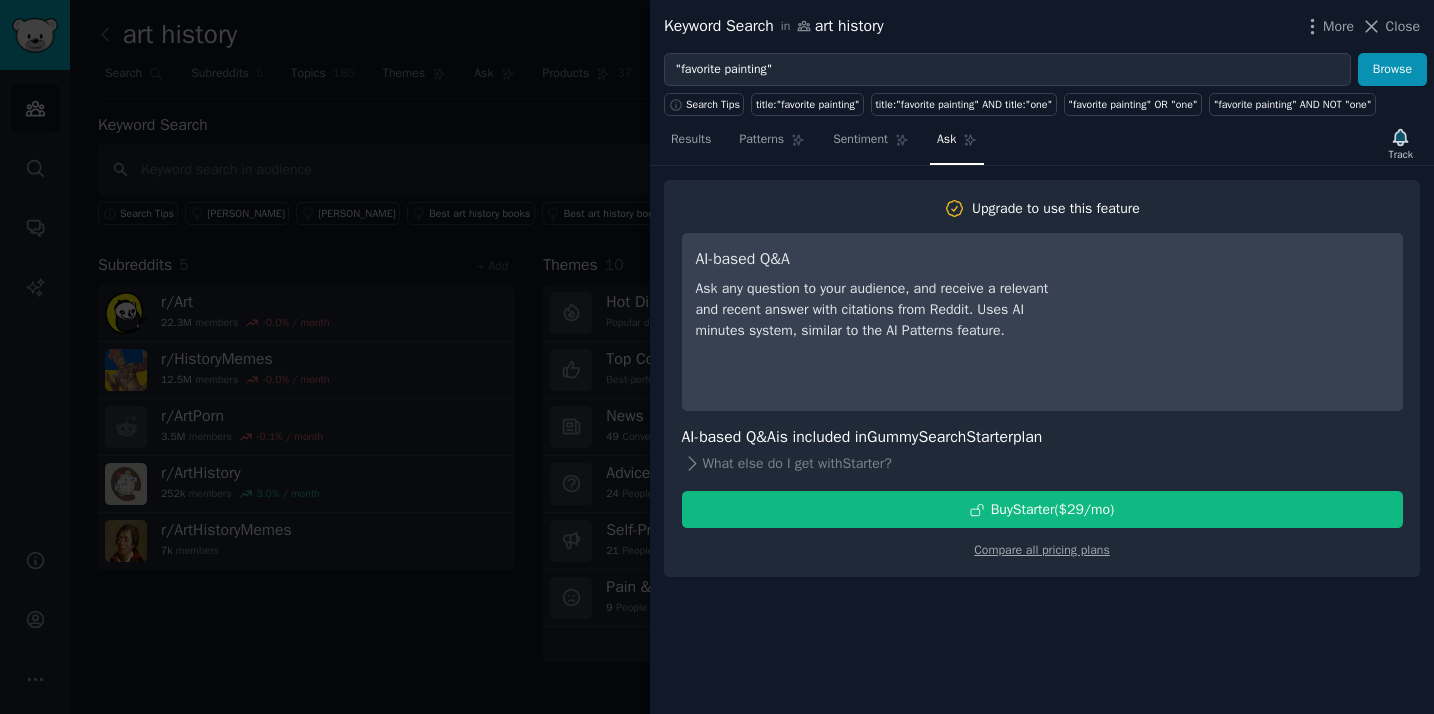 click on "Results" at bounding box center [691, 140] 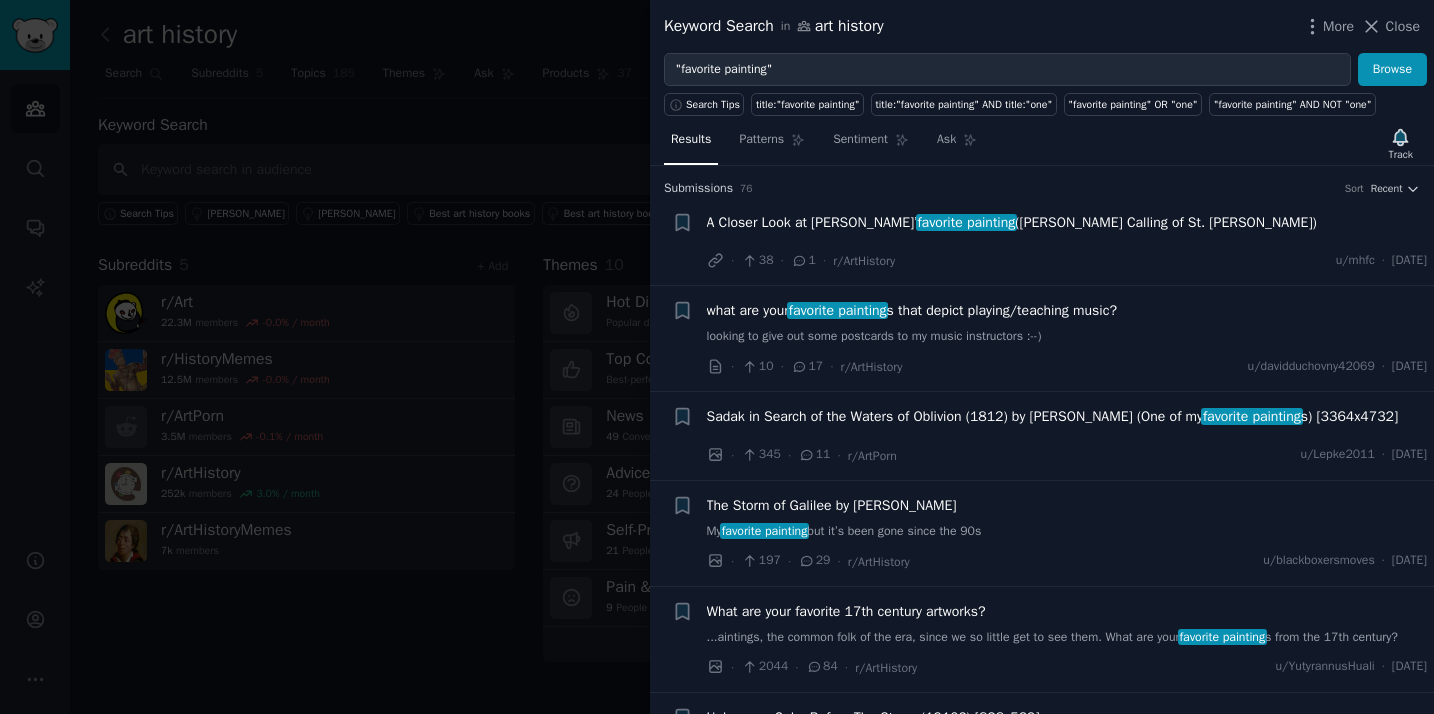 click at bounding box center (717, 357) 